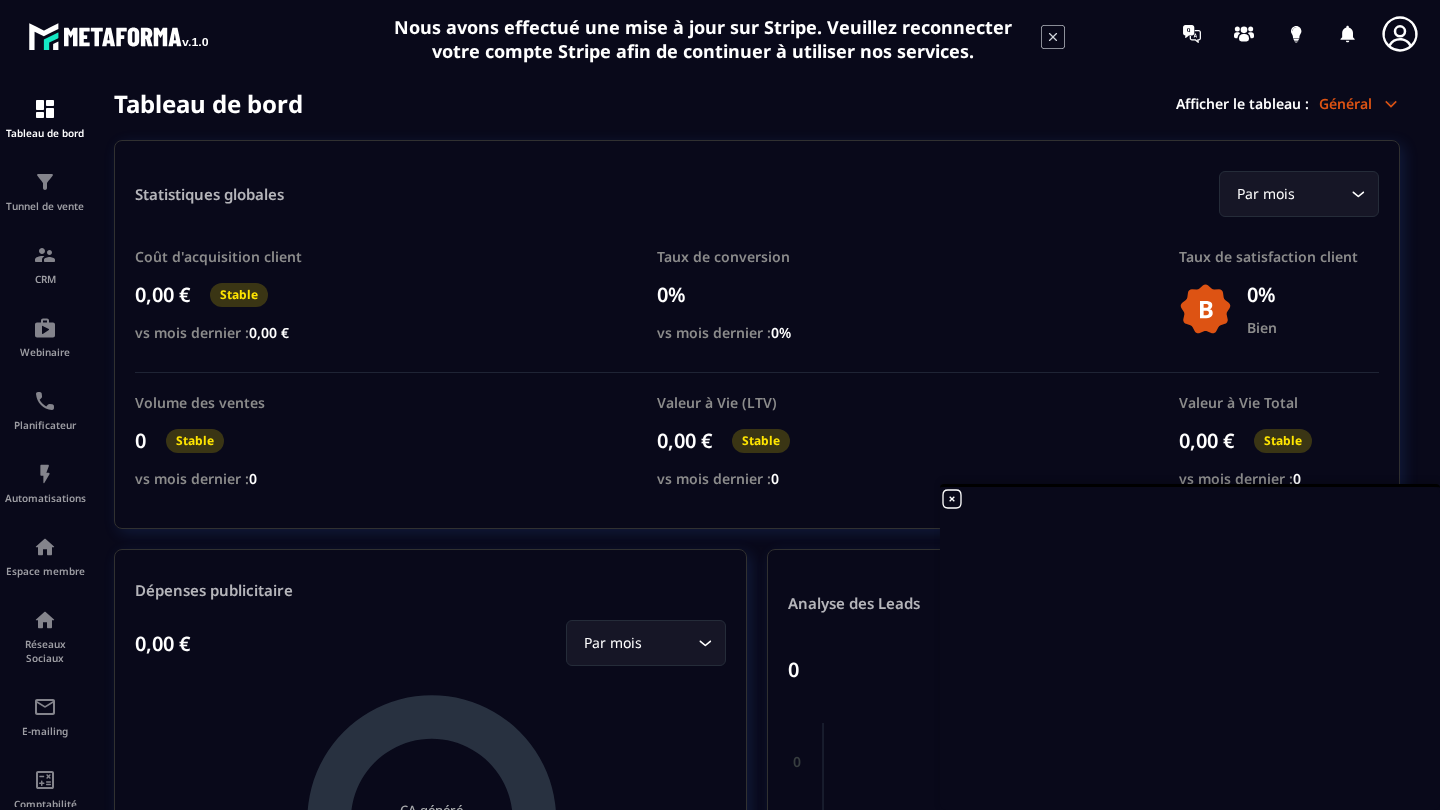 scroll, scrollTop: 0, scrollLeft: 0, axis: both 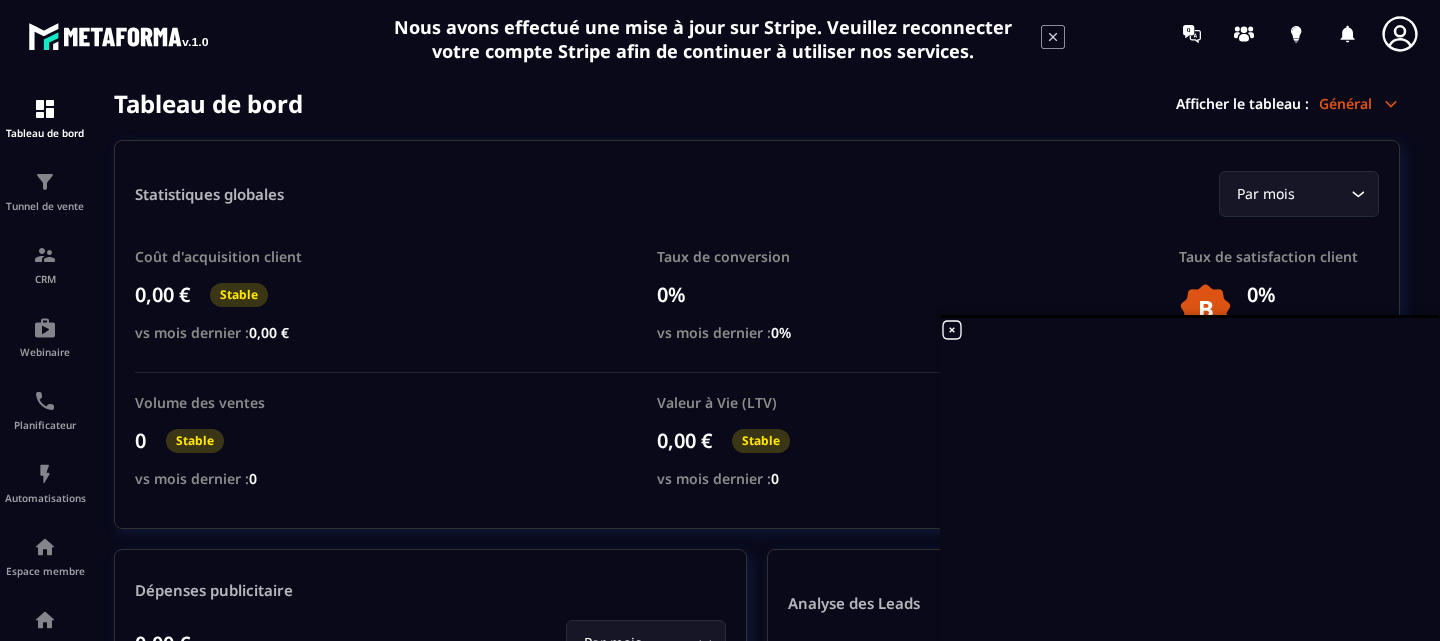 click on "Général" at bounding box center [1359, 103] 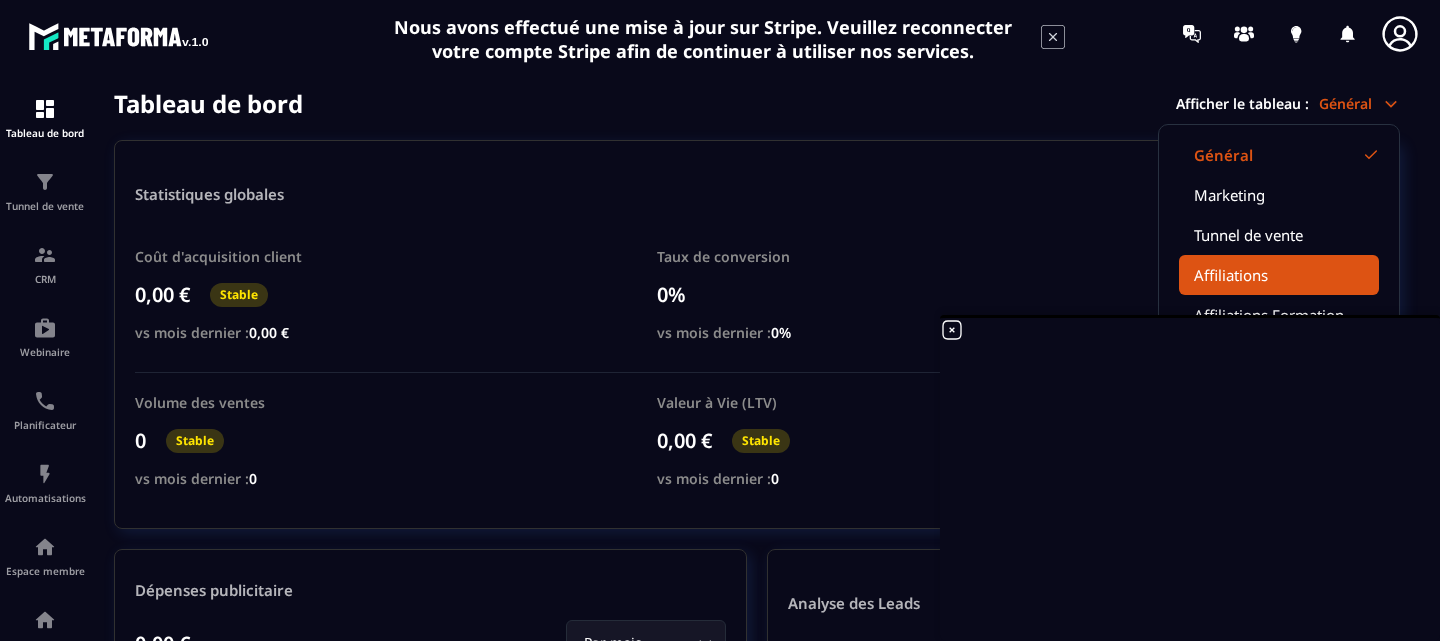 click on "Affiliations" 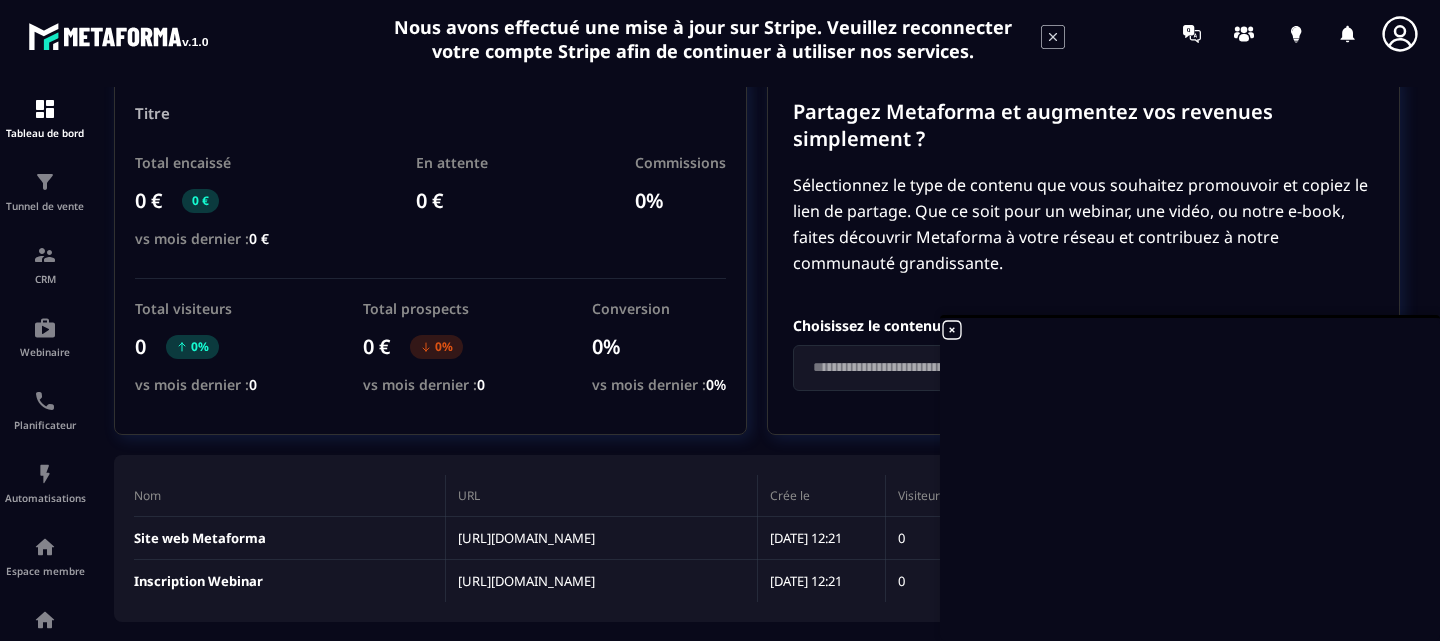 scroll, scrollTop: 0, scrollLeft: 0, axis: both 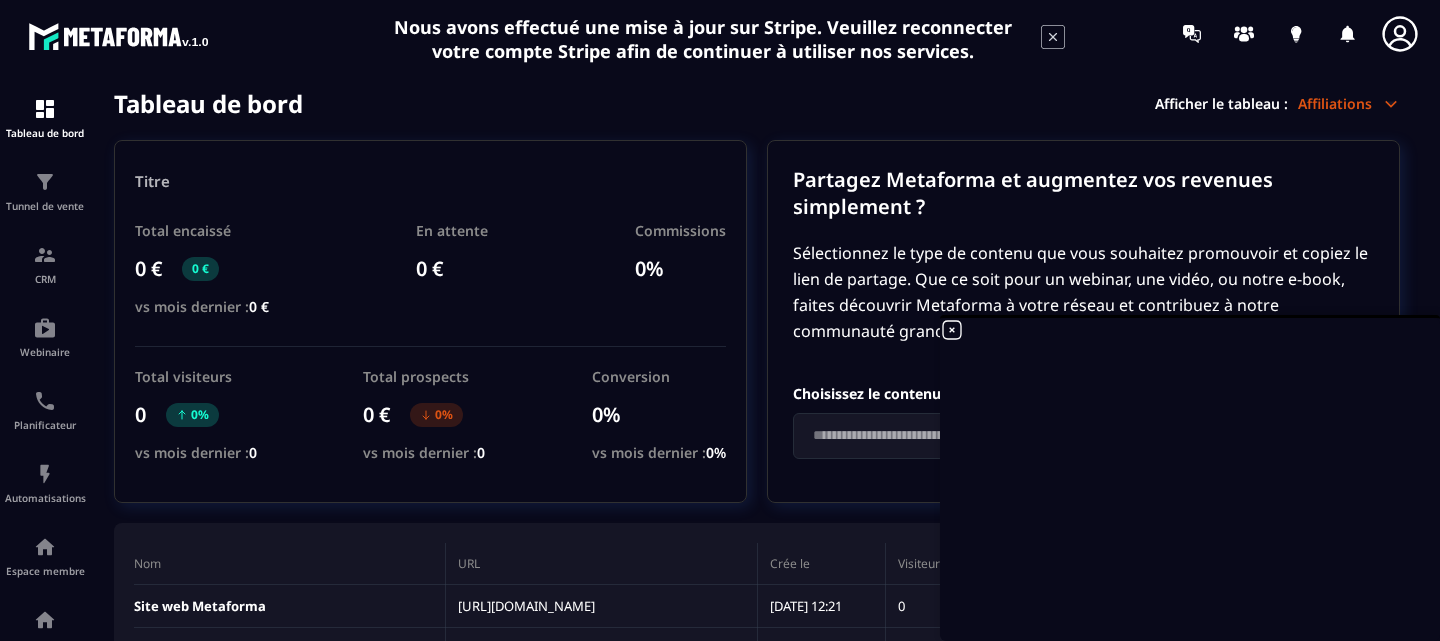click 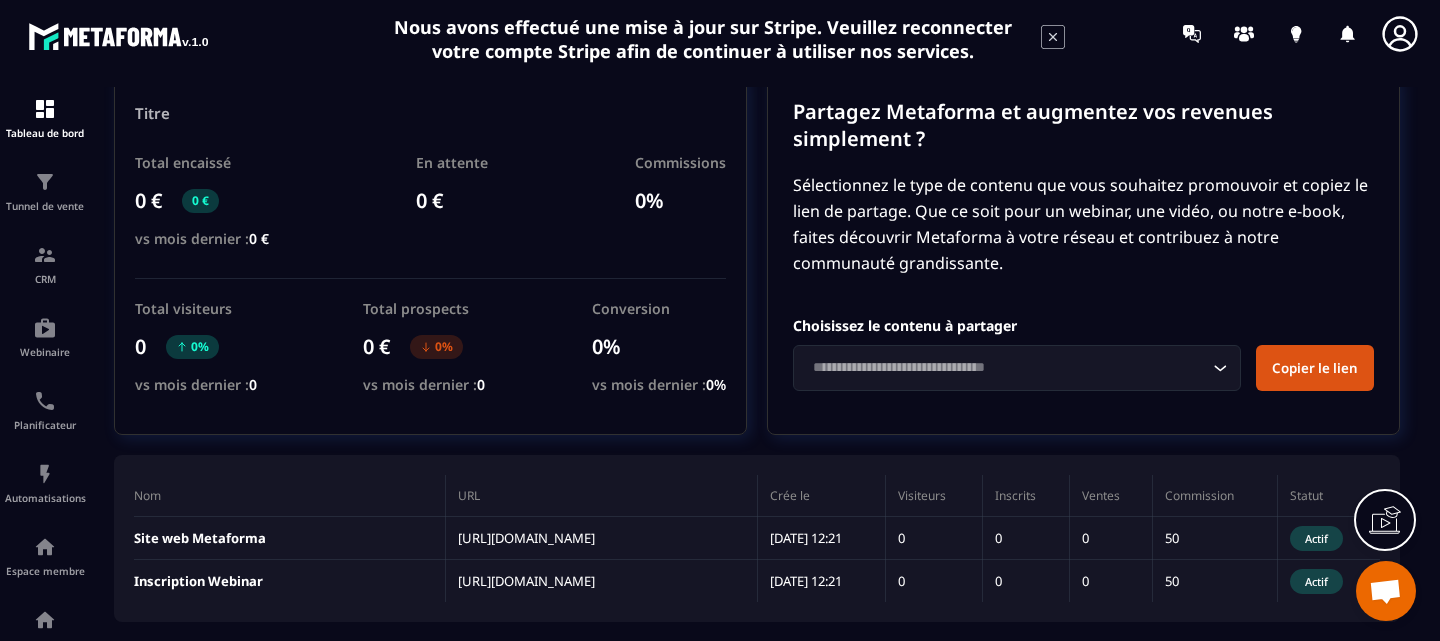 scroll, scrollTop: 0, scrollLeft: 0, axis: both 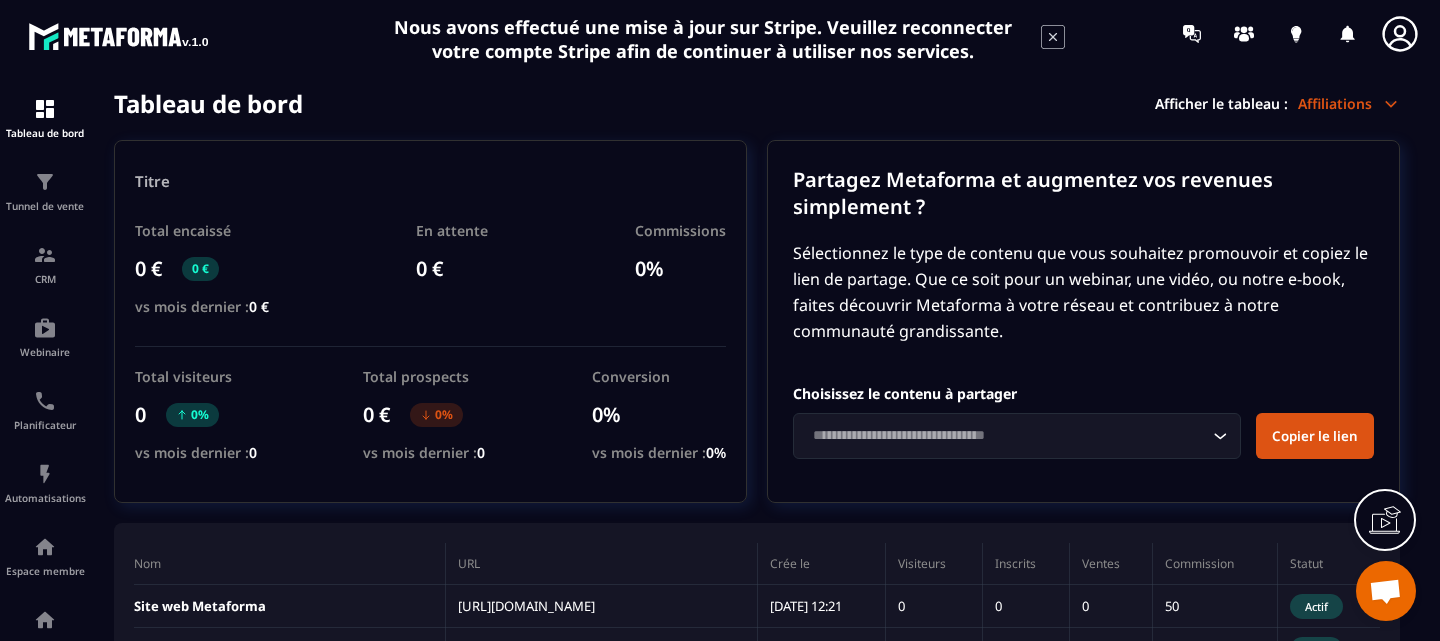 click on "Affiliations" at bounding box center [1349, 103] 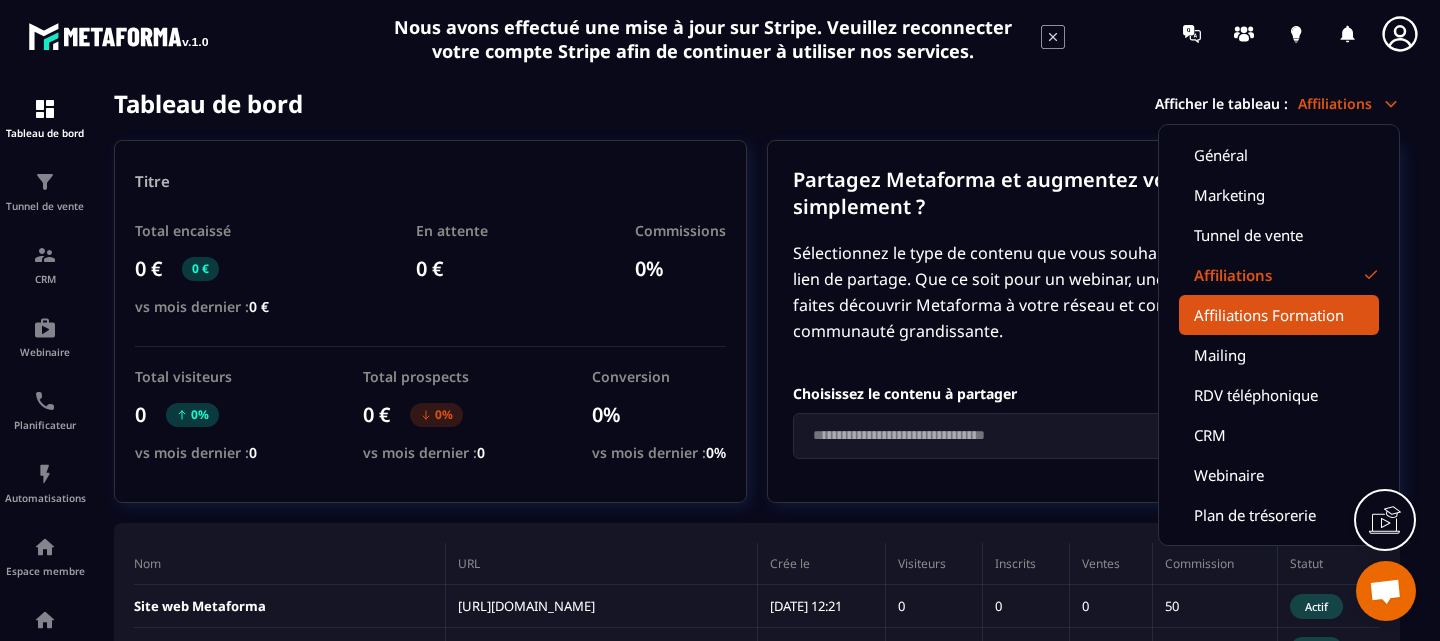 click on "Affiliations Formation" at bounding box center [1279, 315] 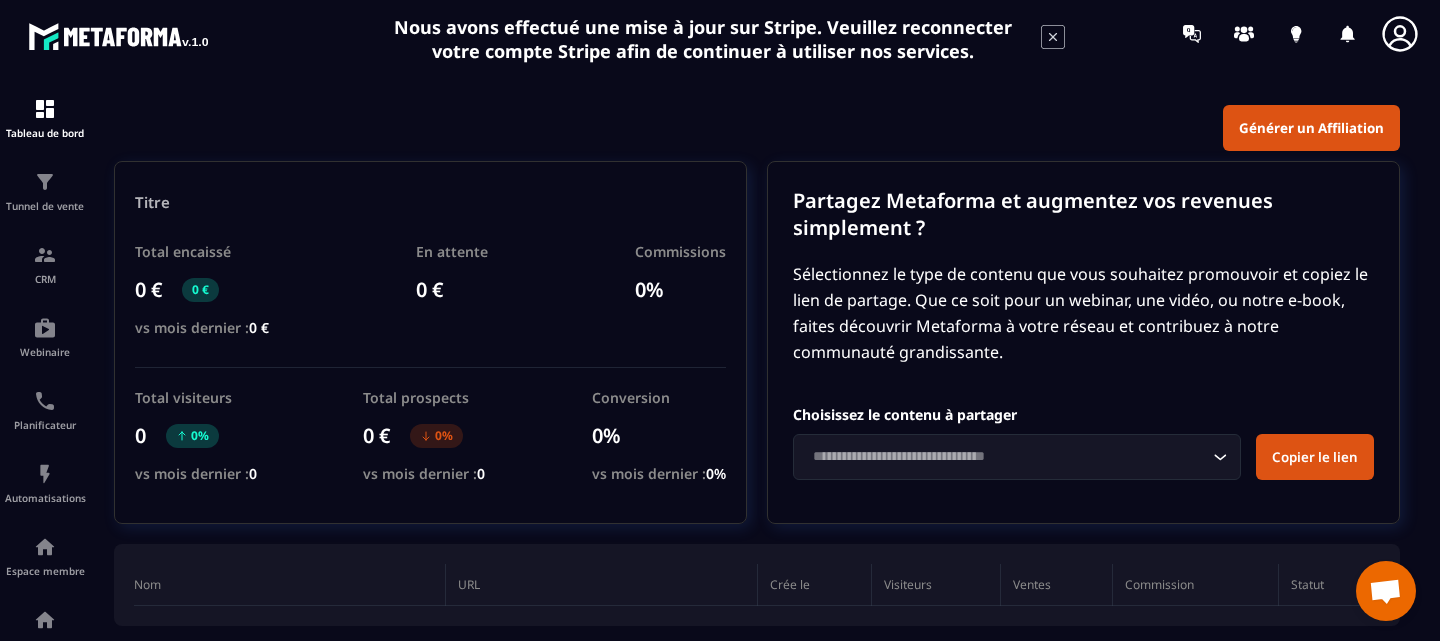 scroll, scrollTop: 39, scrollLeft: 0, axis: vertical 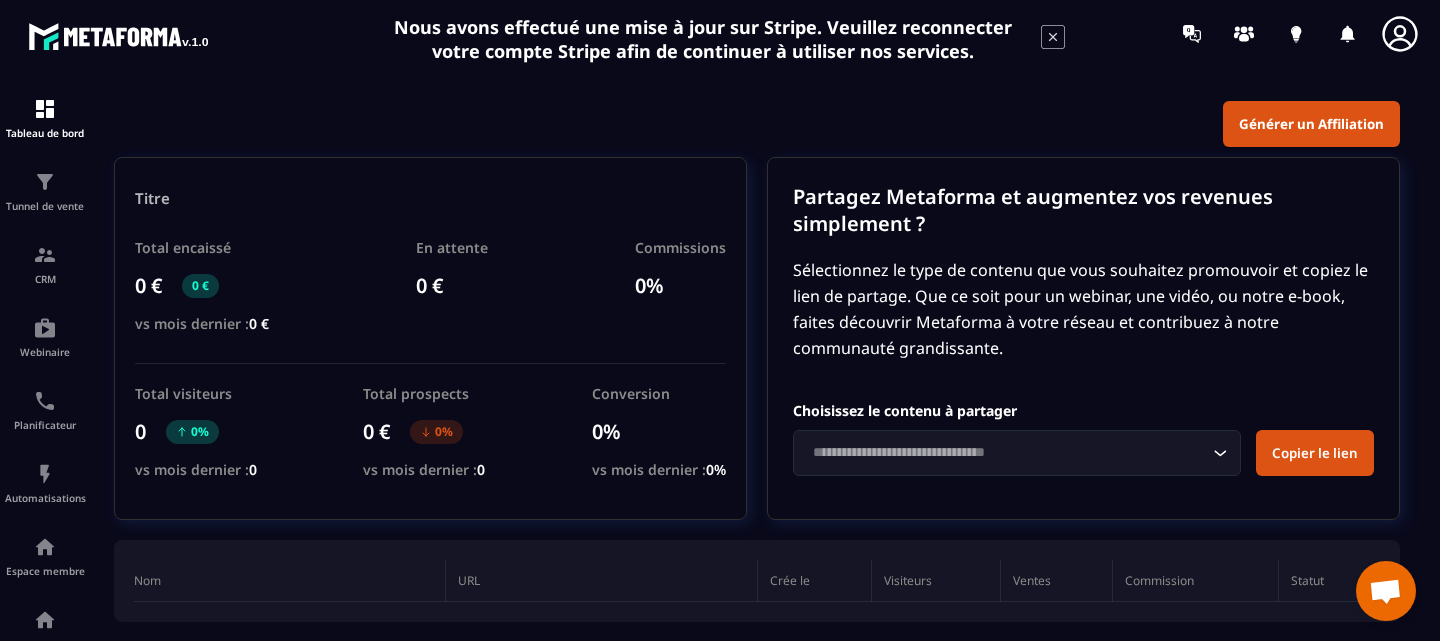 click on "Loading..." 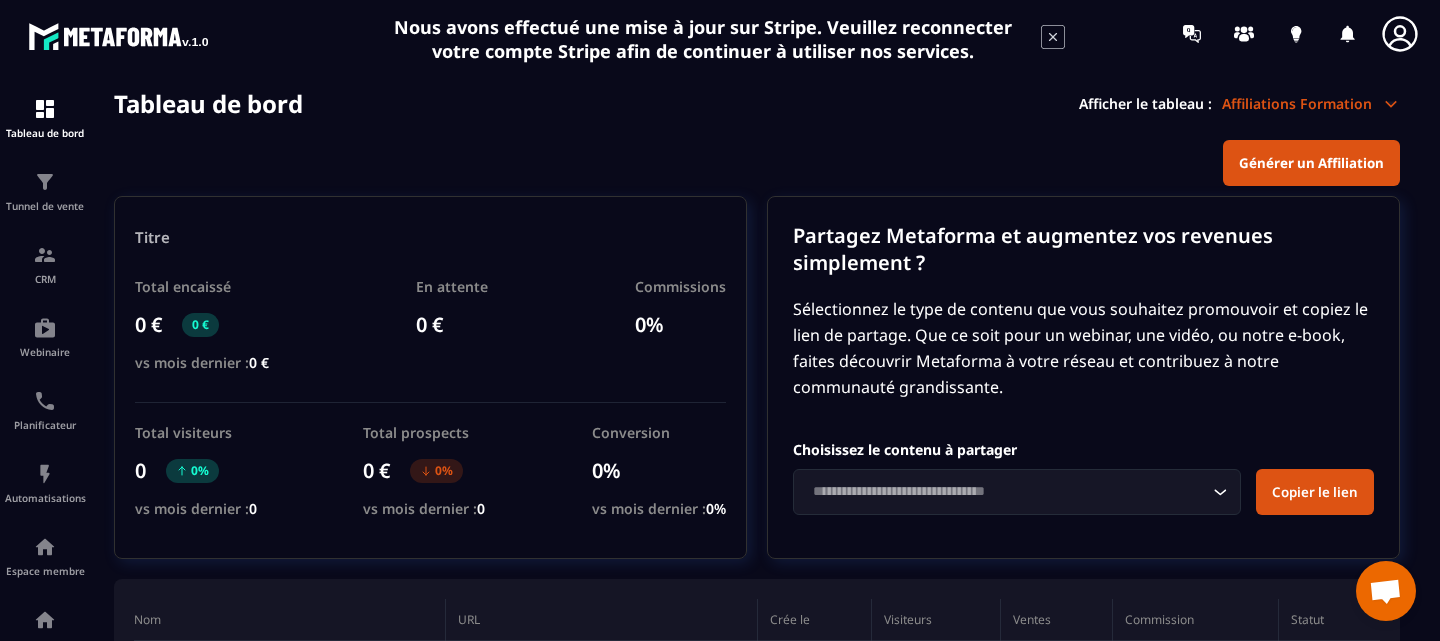 scroll, scrollTop: 0, scrollLeft: 0, axis: both 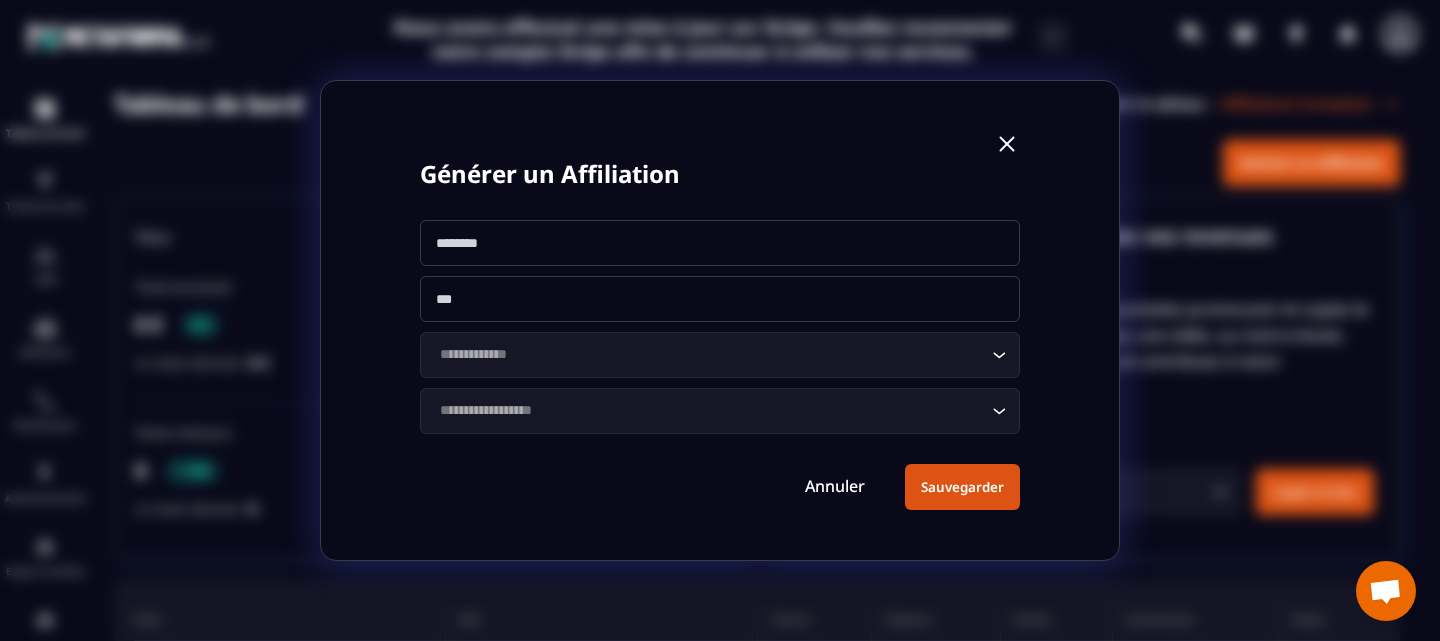 click 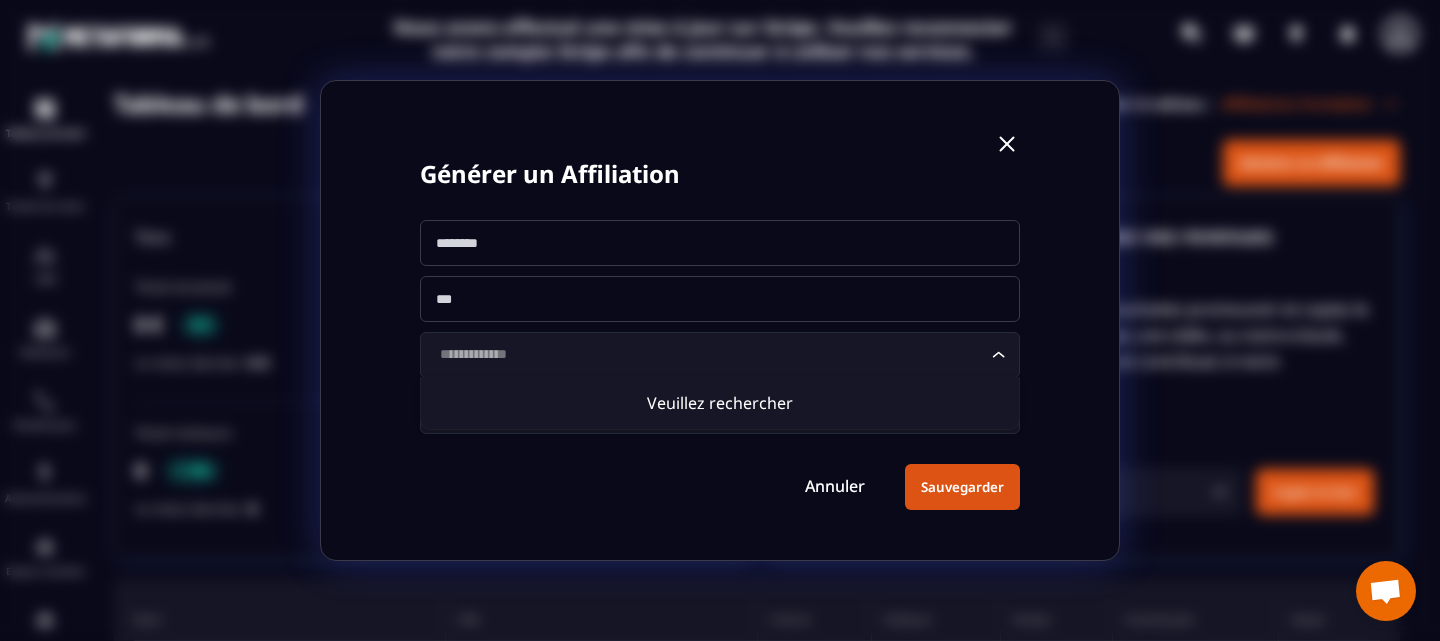 click 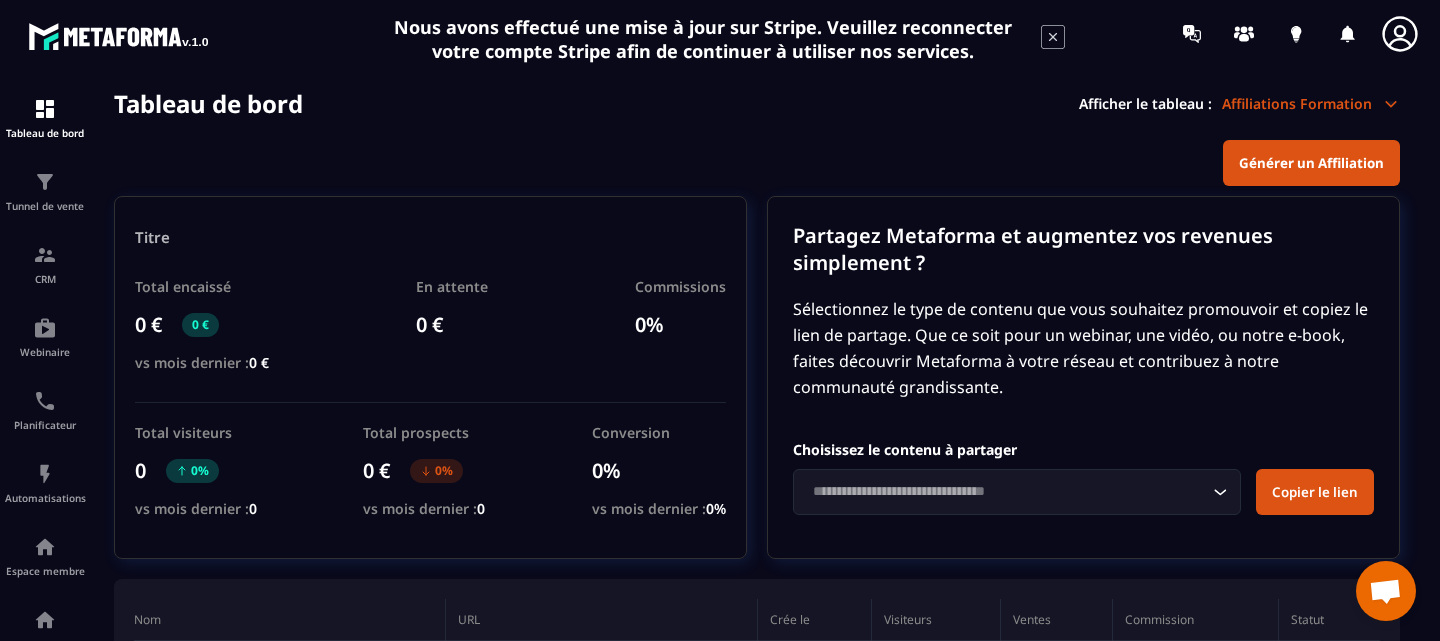 click on "Tableau de bord Afficher le tableau :  Affiliations Formation" at bounding box center (757, 103) 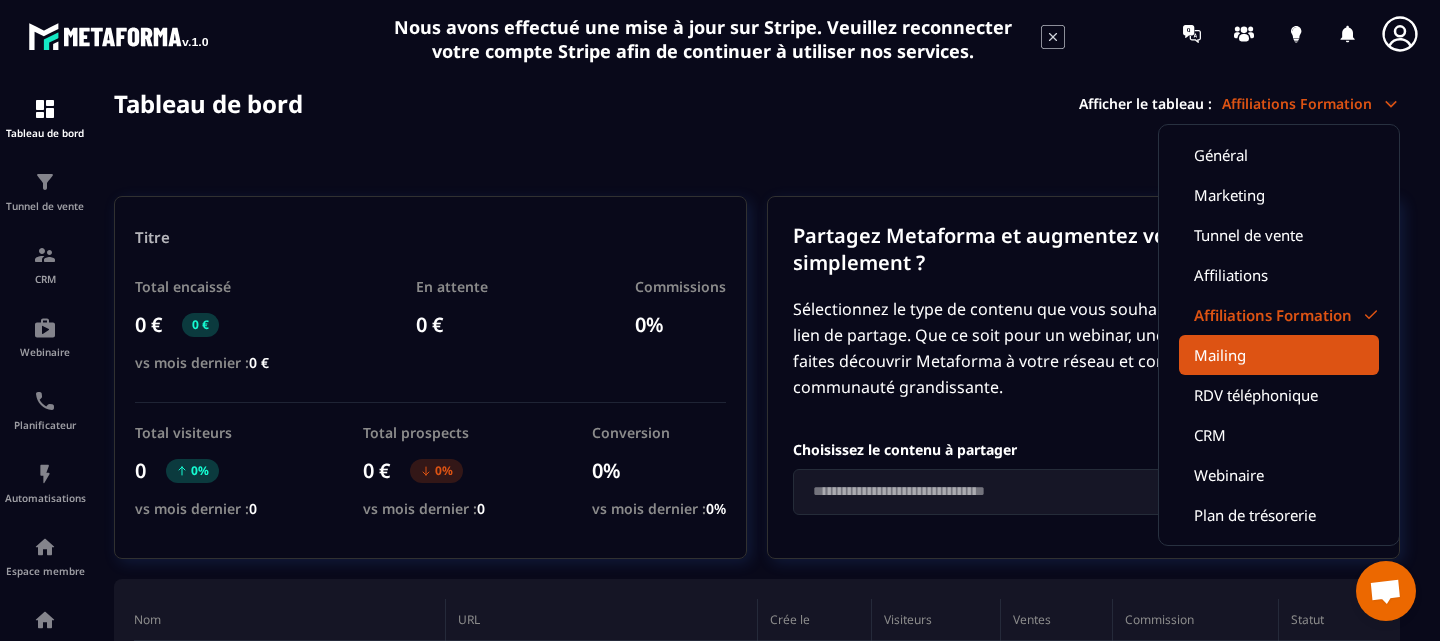click on "Mailing" at bounding box center [1279, 355] 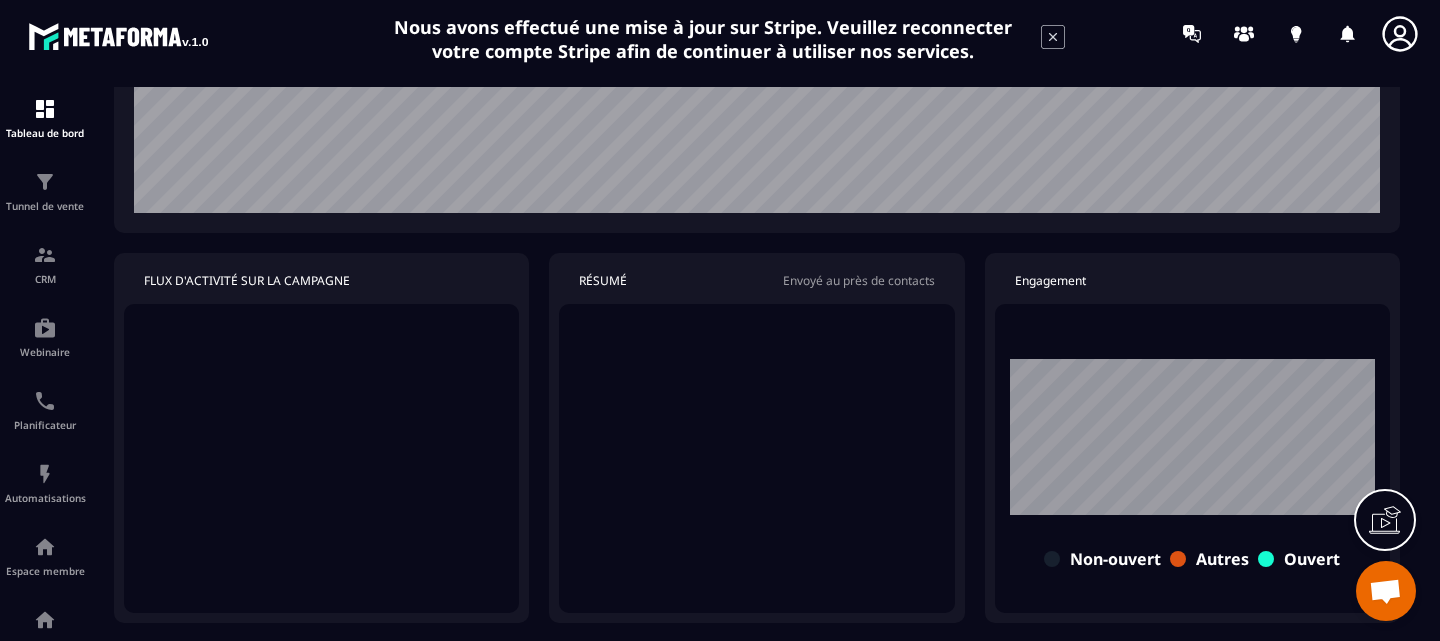 scroll, scrollTop: 0, scrollLeft: 0, axis: both 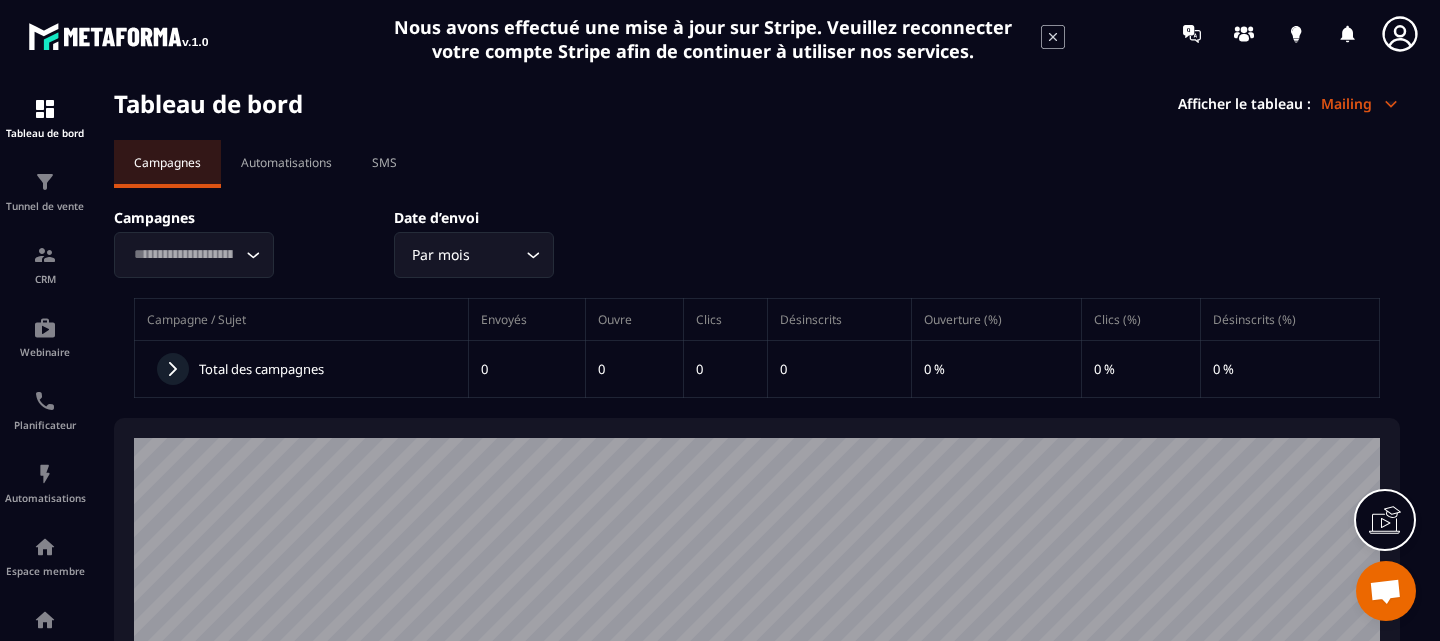 click on "Mailing" at bounding box center [1360, 103] 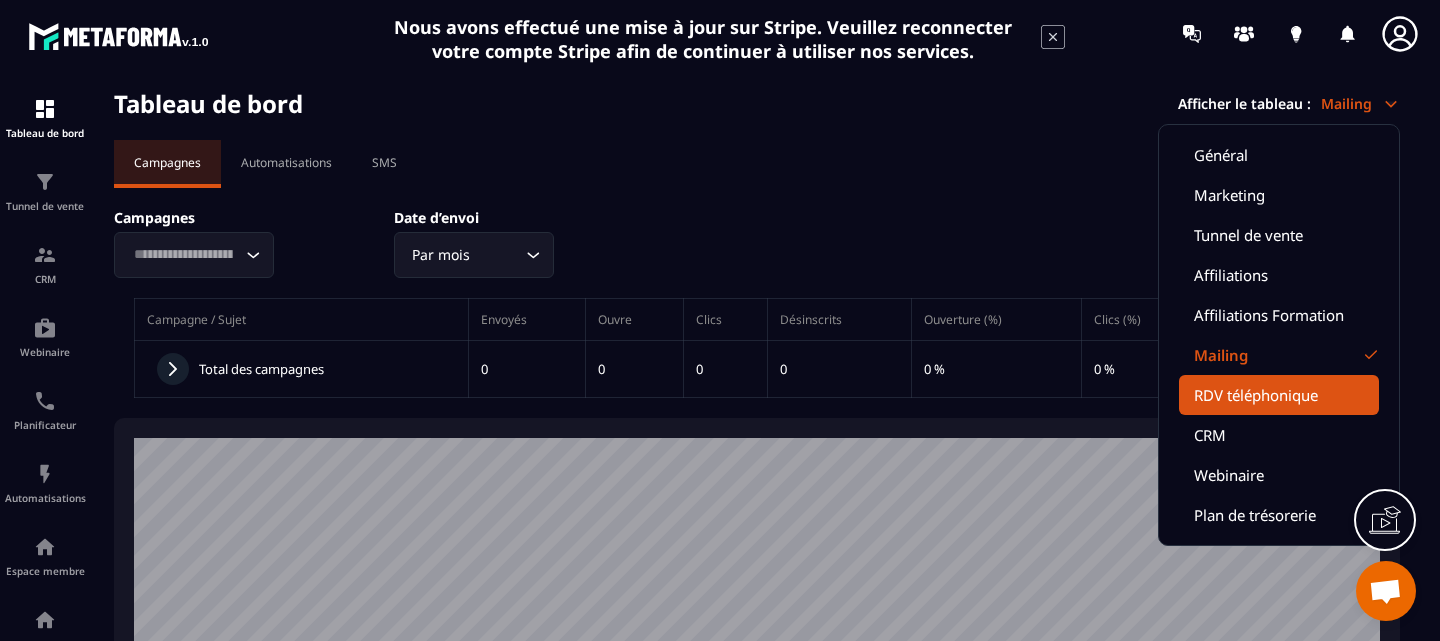 click on "RDV téléphonique" at bounding box center (1279, 395) 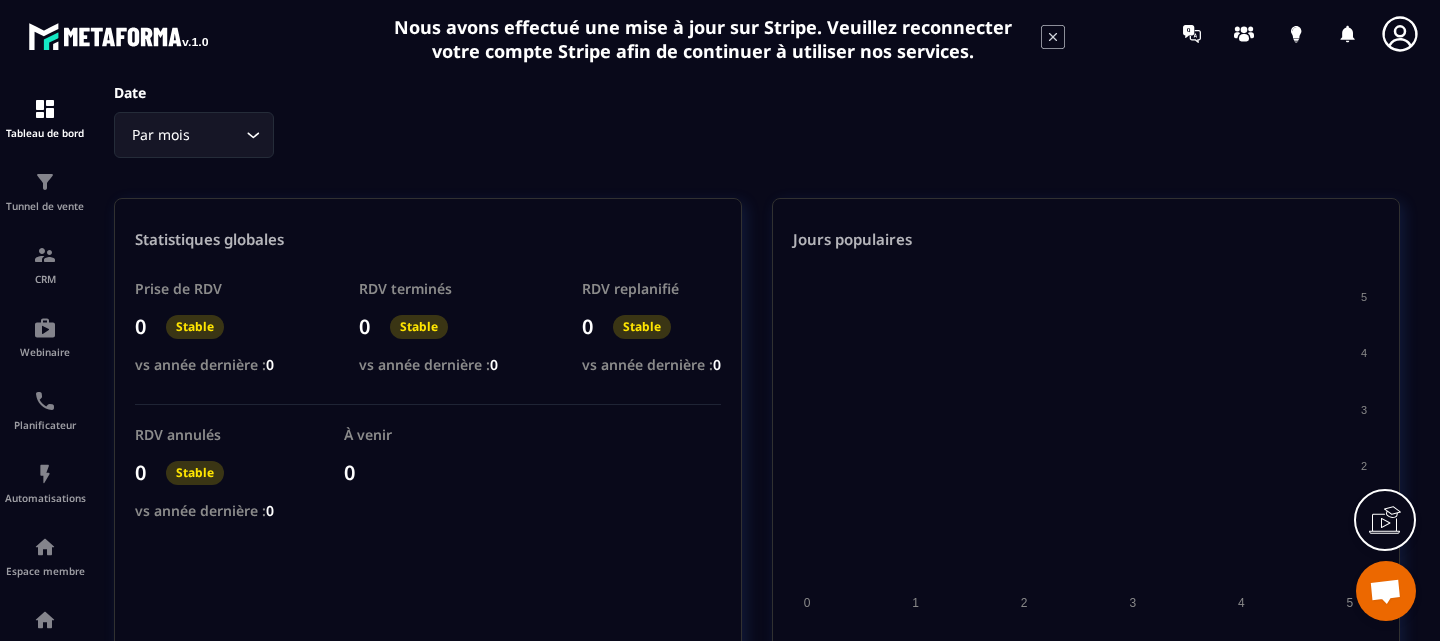 scroll, scrollTop: 0, scrollLeft: 0, axis: both 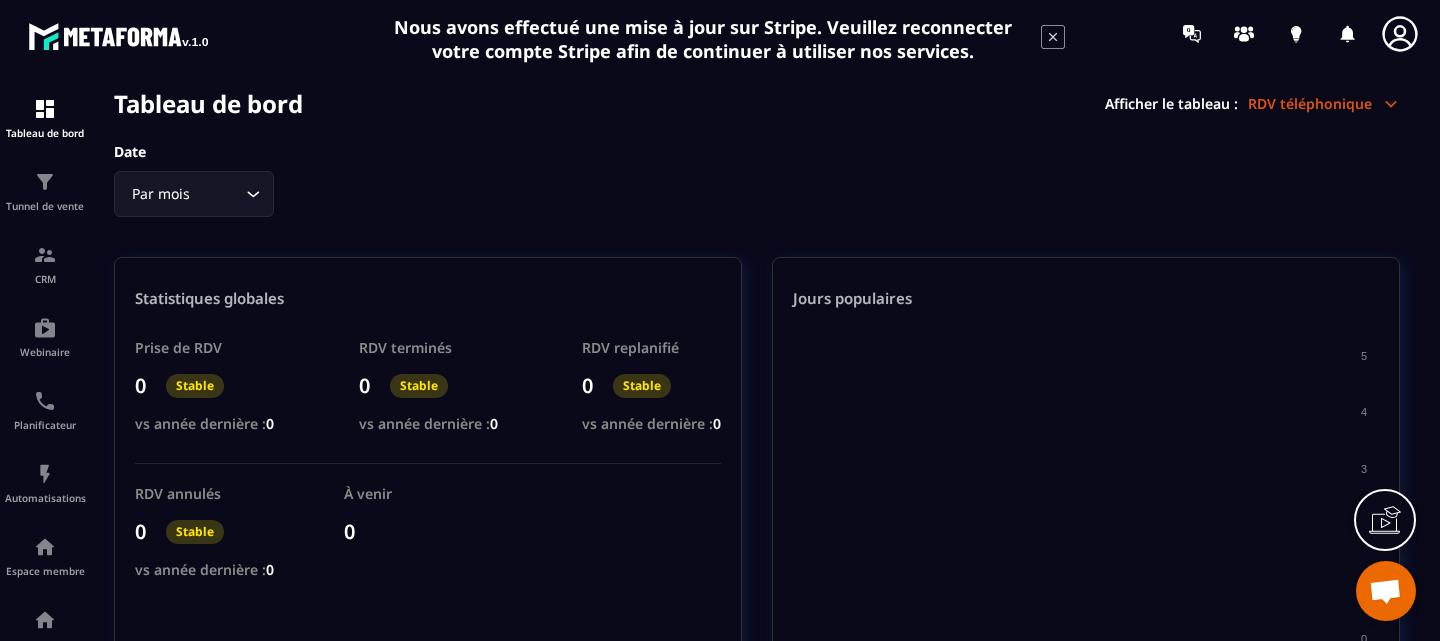 click on "RDV téléphonique" at bounding box center [1324, 103] 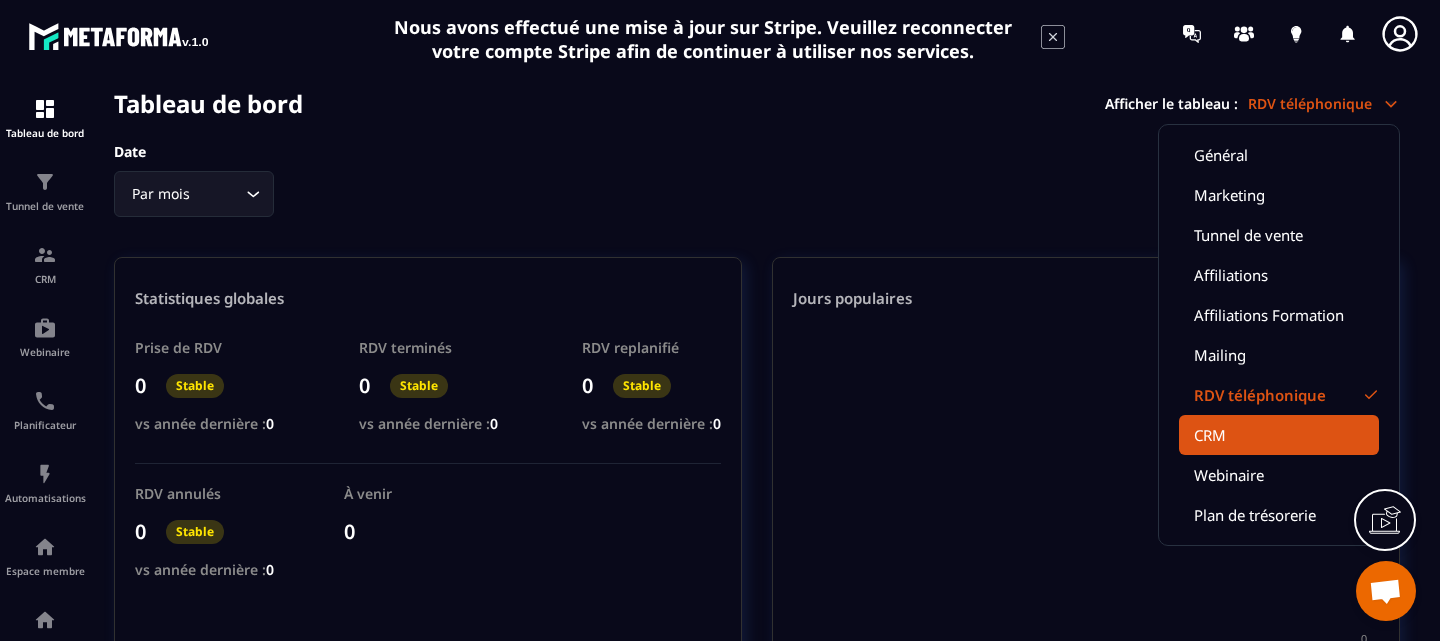 click on "CRM" at bounding box center (1279, 435) 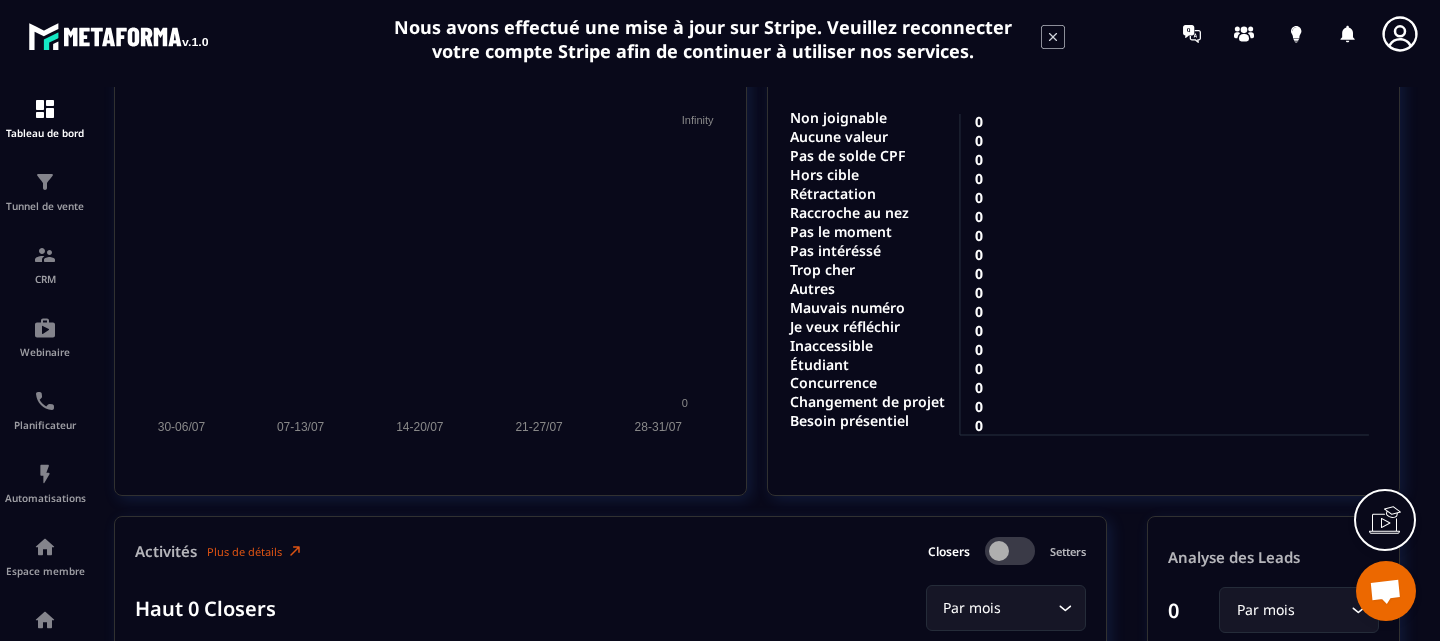 scroll, scrollTop: 0, scrollLeft: 0, axis: both 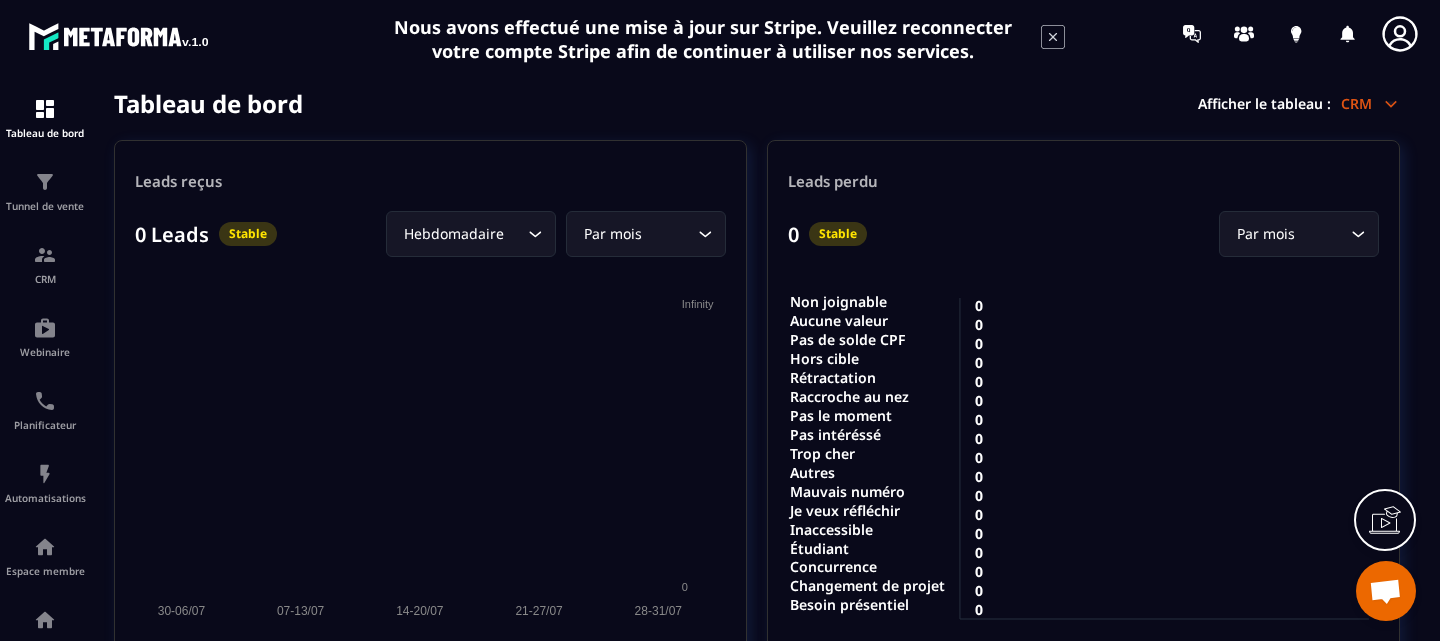 click on "CRM" at bounding box center [1370, 103] 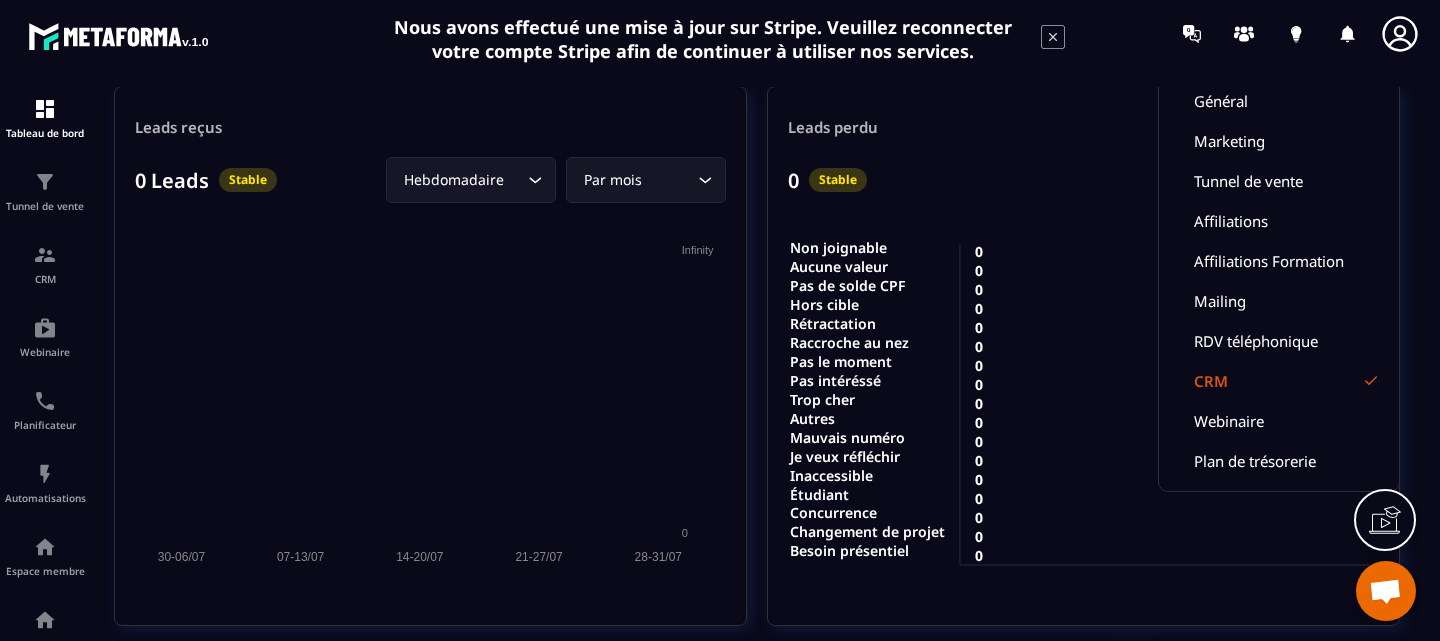 scroll, scrollTop: 55, scrollLeft: 0, axis: vertical 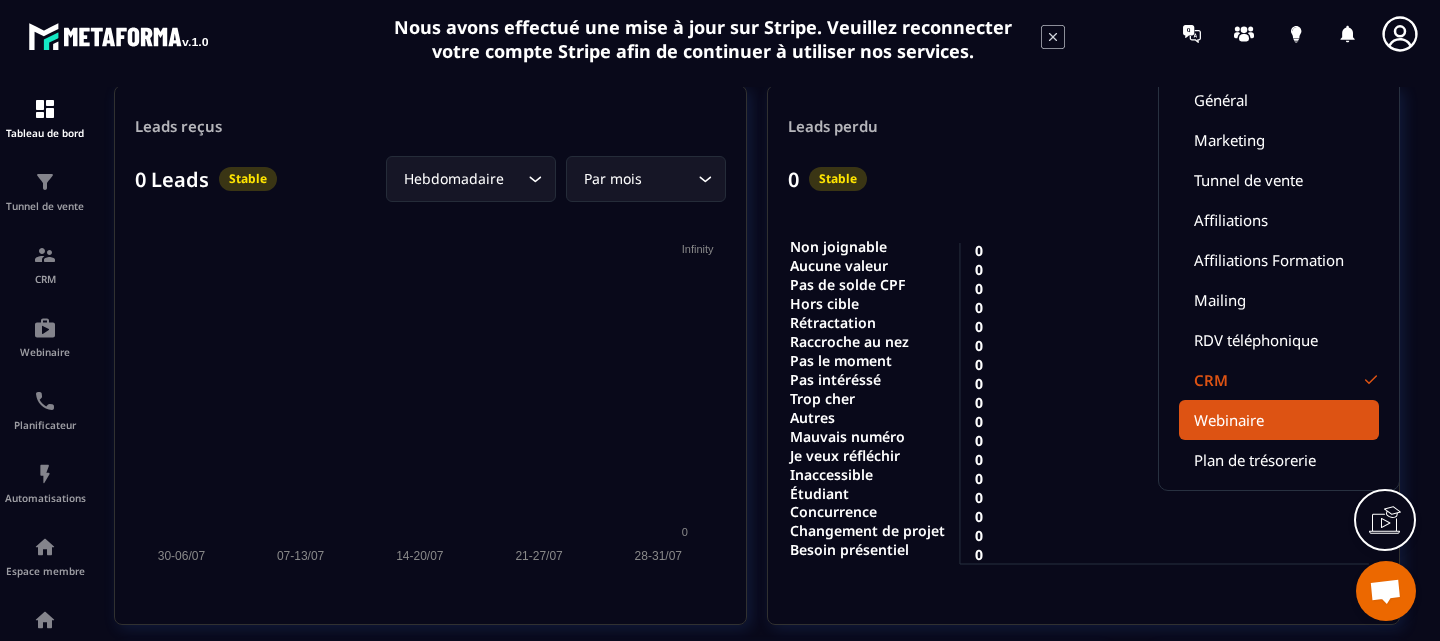 click on "Webinaire" 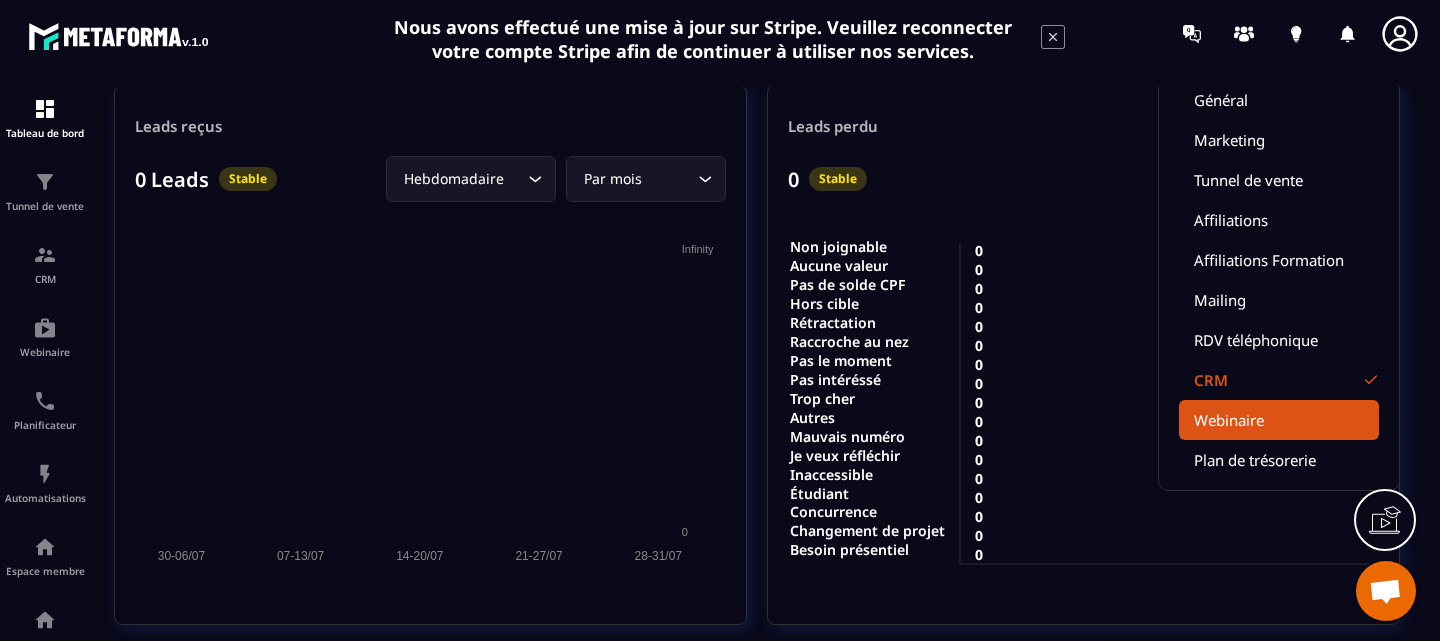 click on "Webinaire" at bounding box center [1279, 420] 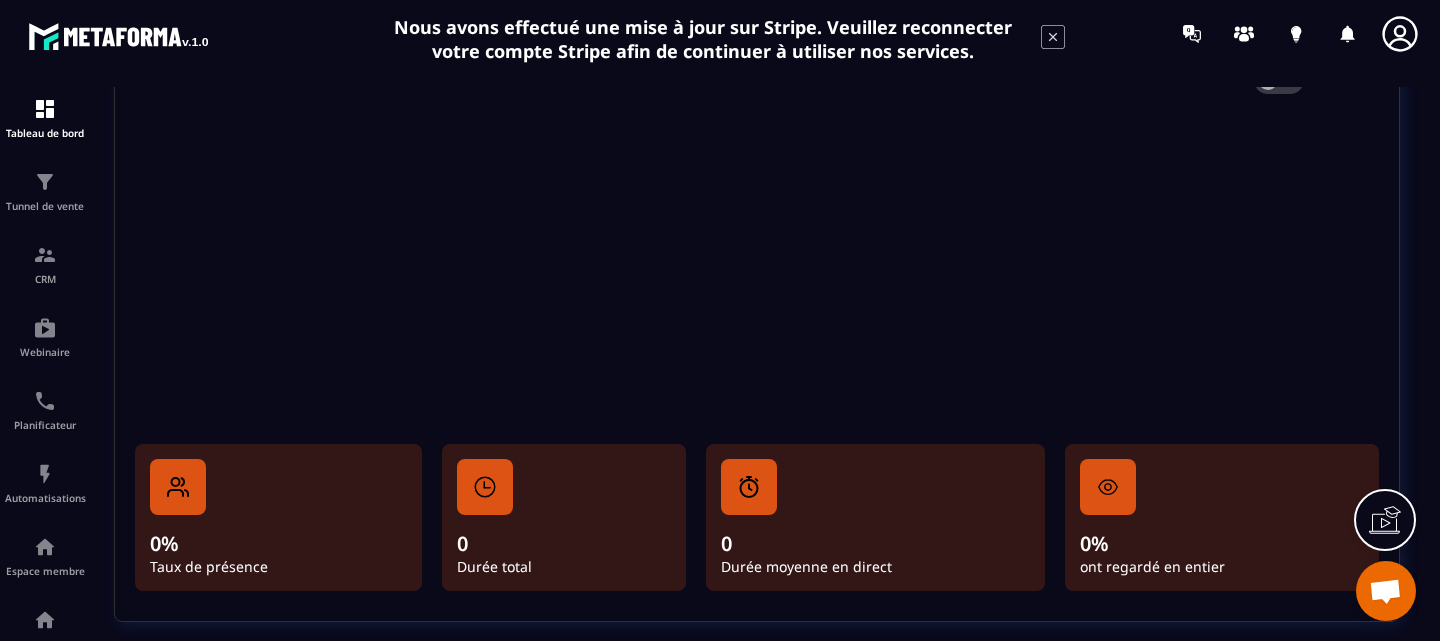 scroll, scrollTop: 0, scrollLeft: 0, axis: both 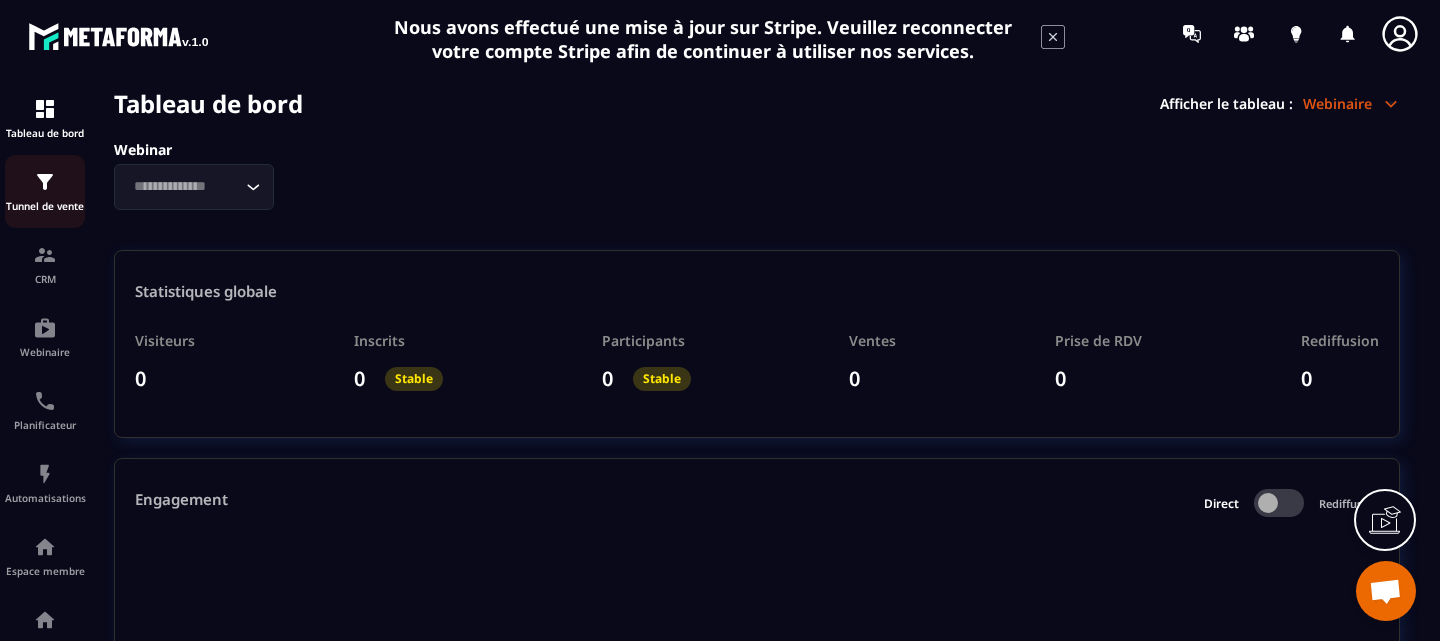 click on "Tunnel de vente" at bounding box center [45, 191] 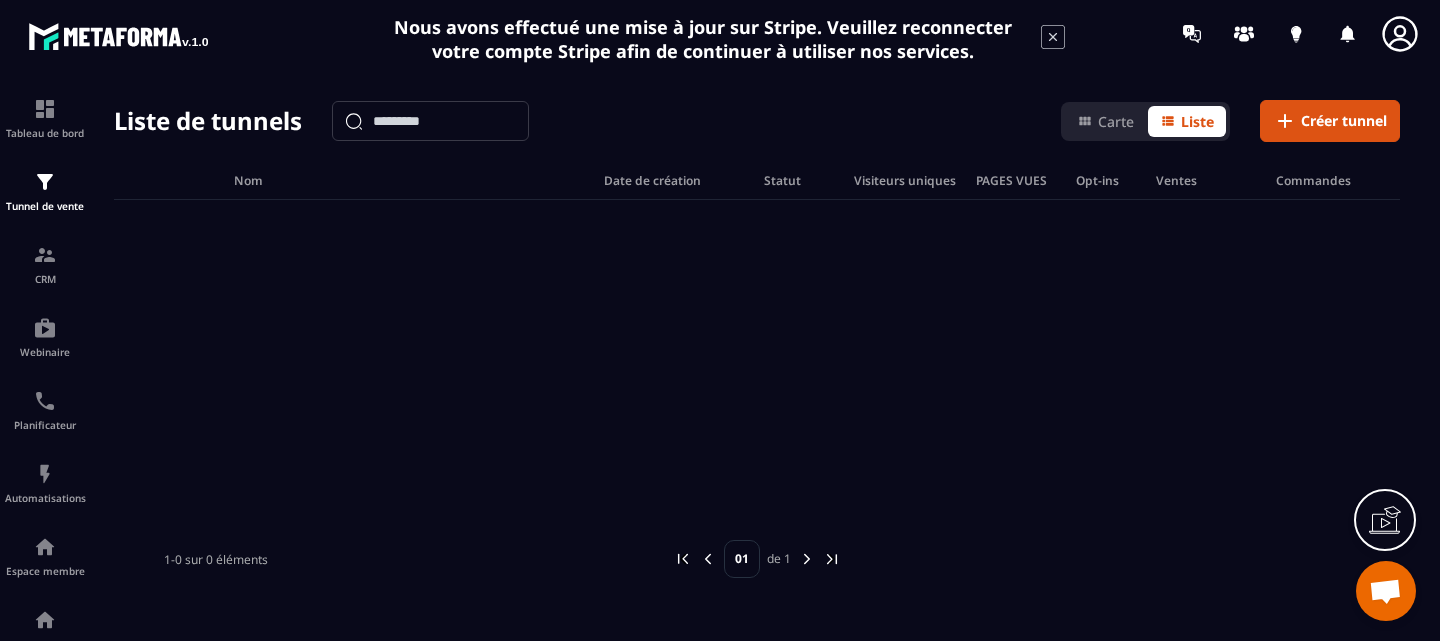 scroll, scrollTop: 0, scrollLeft: 0, axis: both 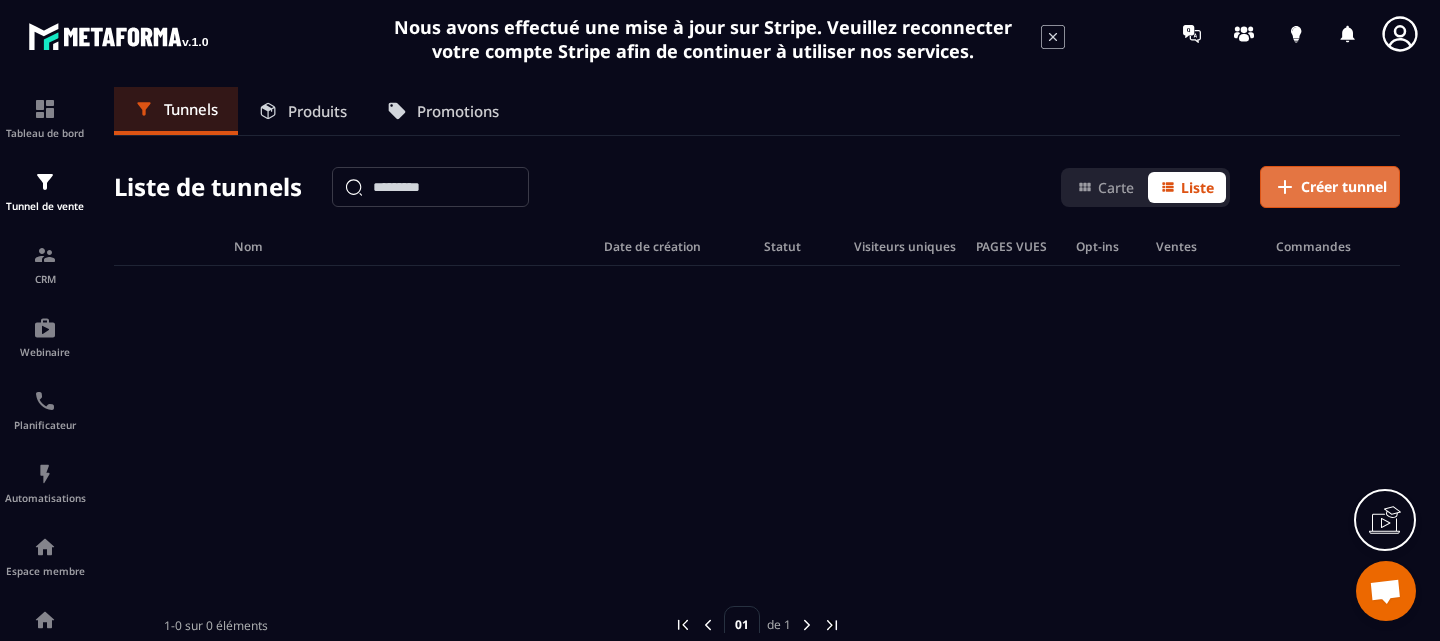 click on "Créer tunnel" at bounding box center (1344, 187) 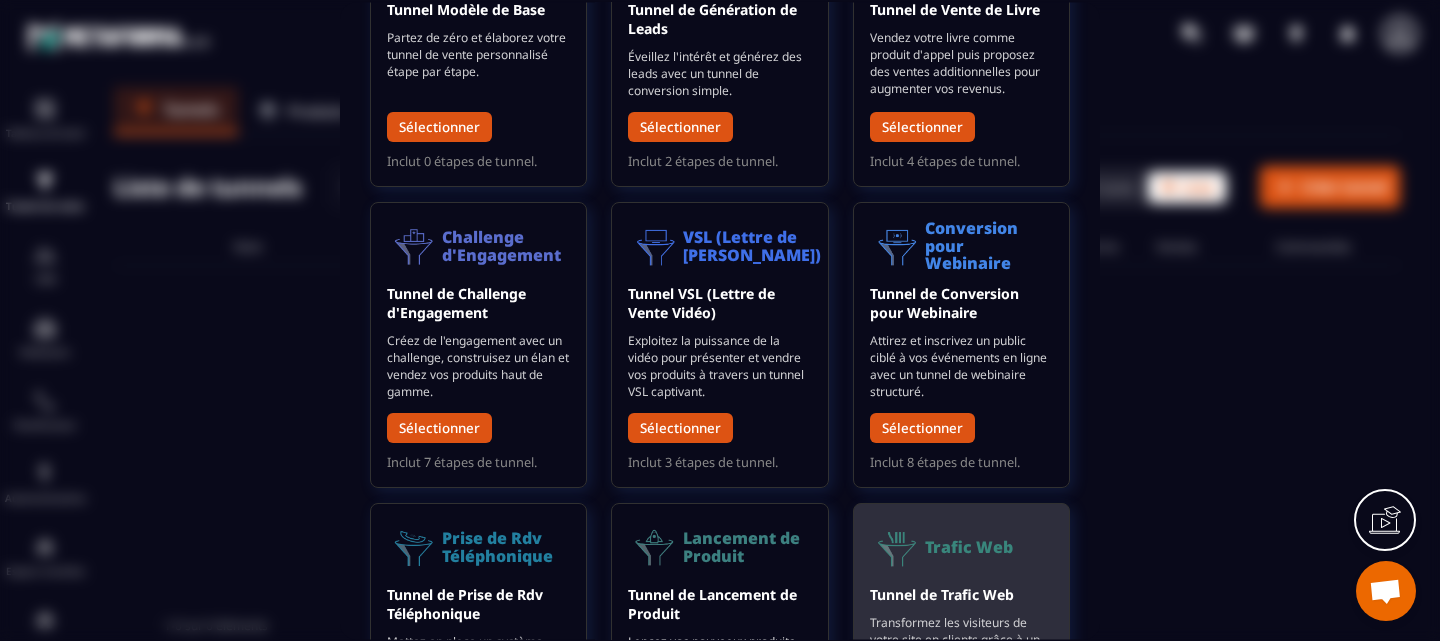 scroll, scrollTop: 198, scrollLeft: 0, axis: vertical 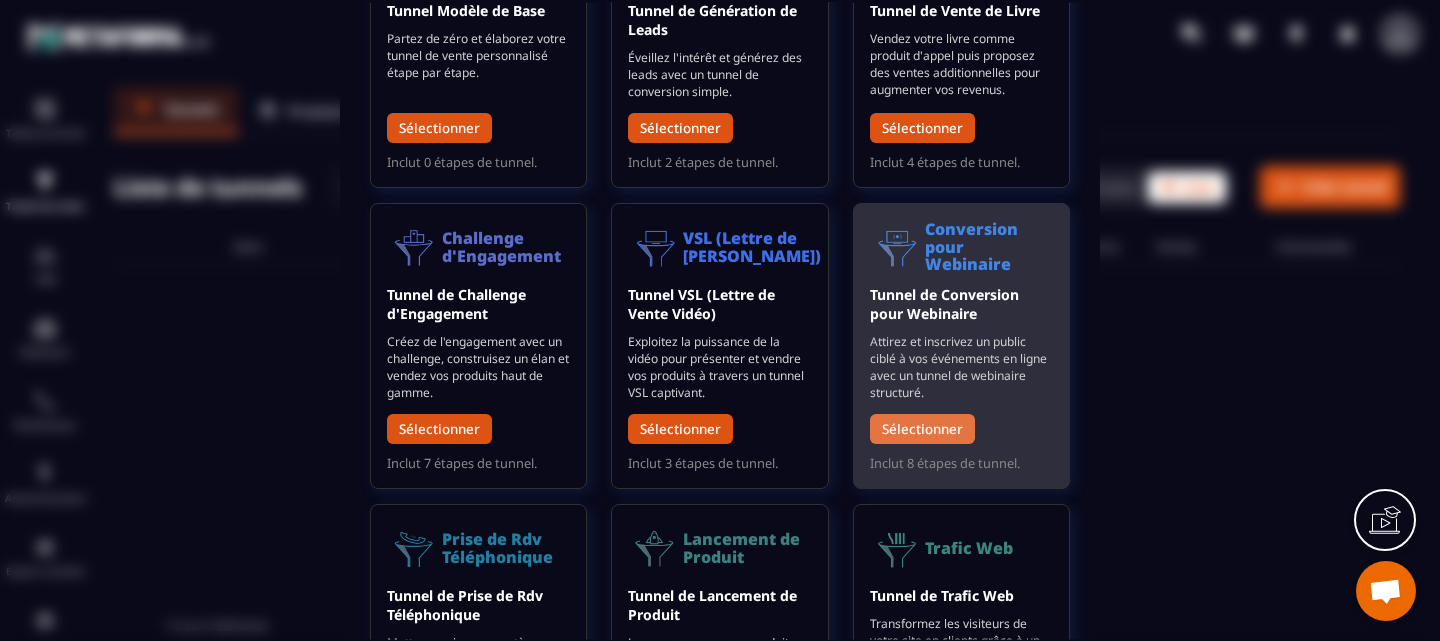 click on "Sélectionner" at bounding box center [922, 428] 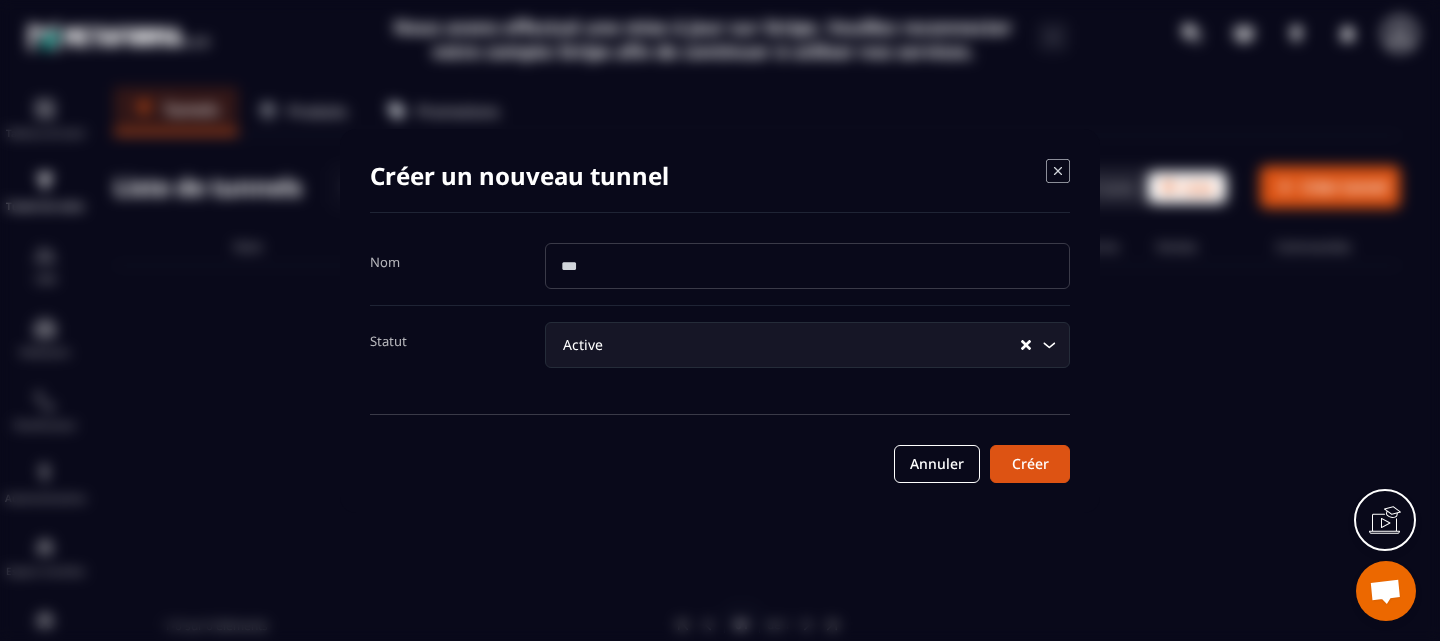 click at bounding box center [807, 266] 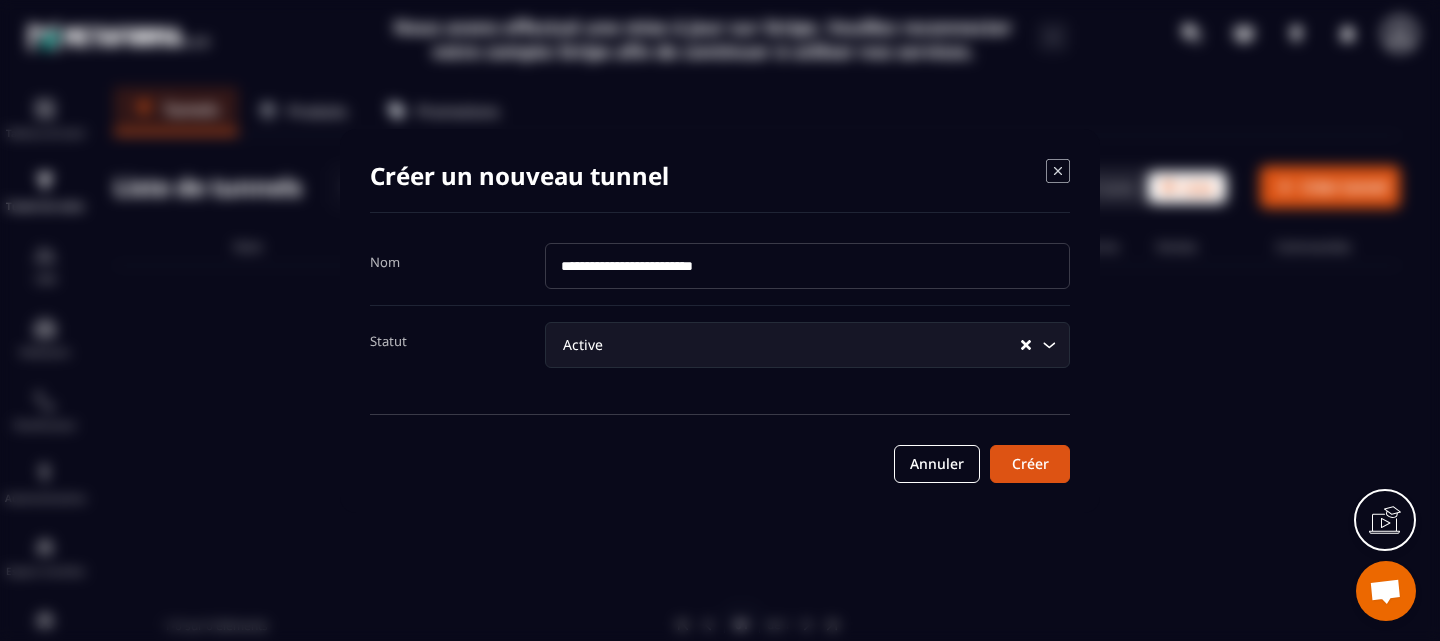 click on "**********" at bounding box center [807, 266] 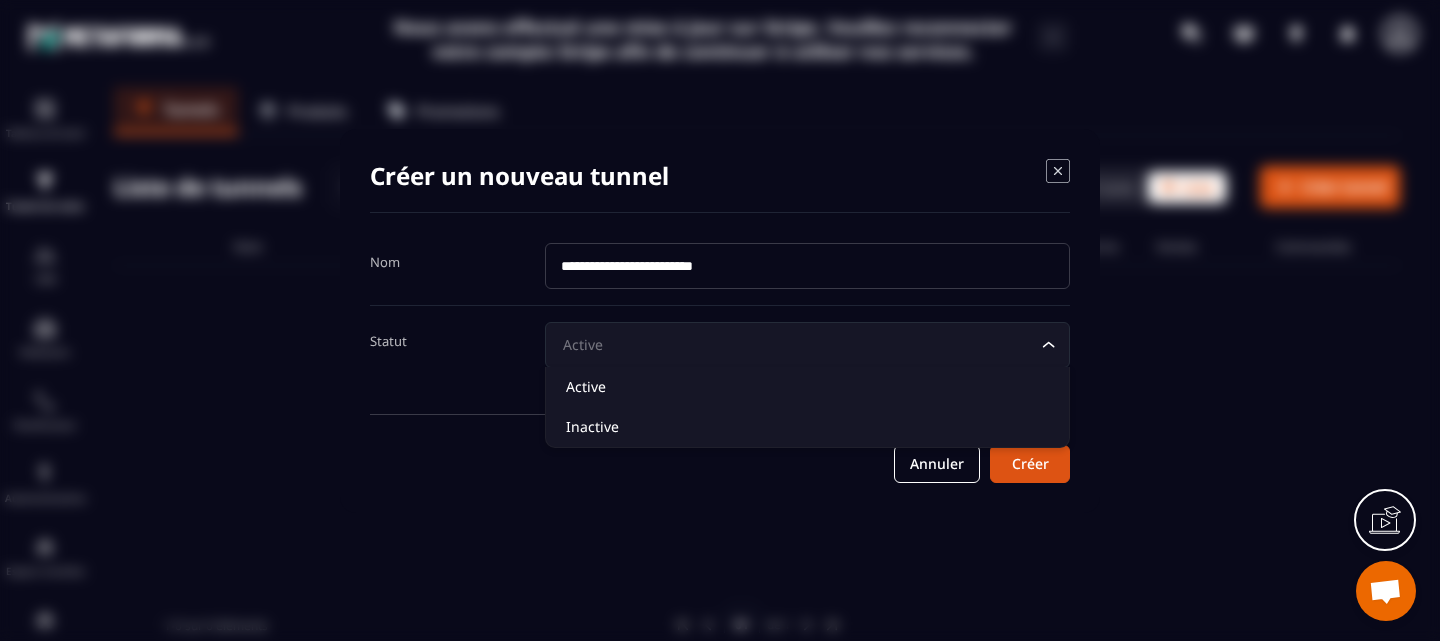 click 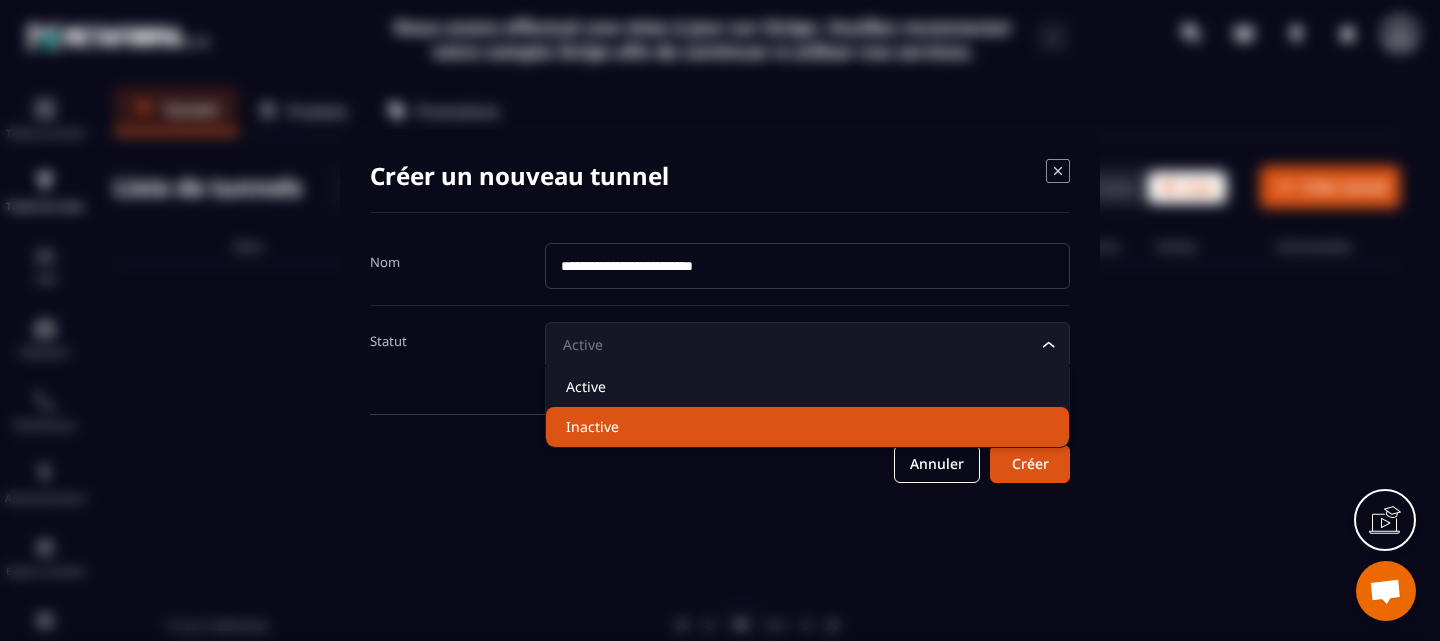 click on "Inactive" 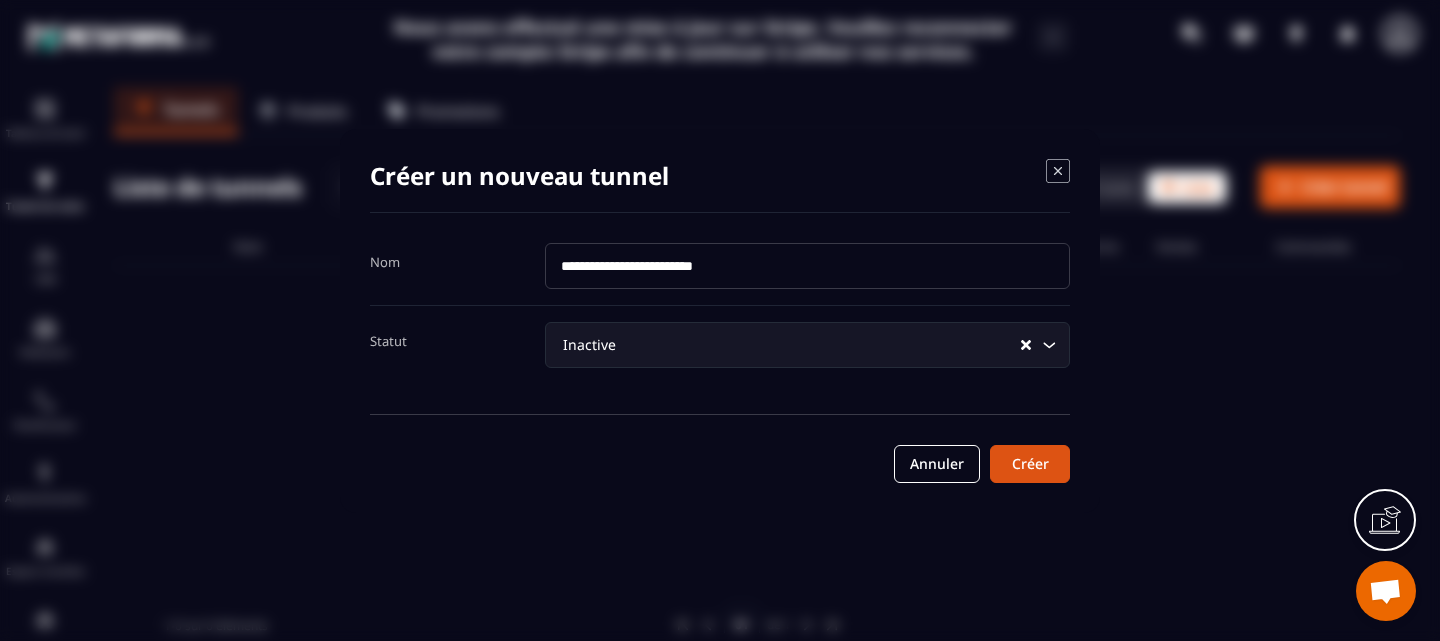 click on "**********" at bounding box center (720, 363) 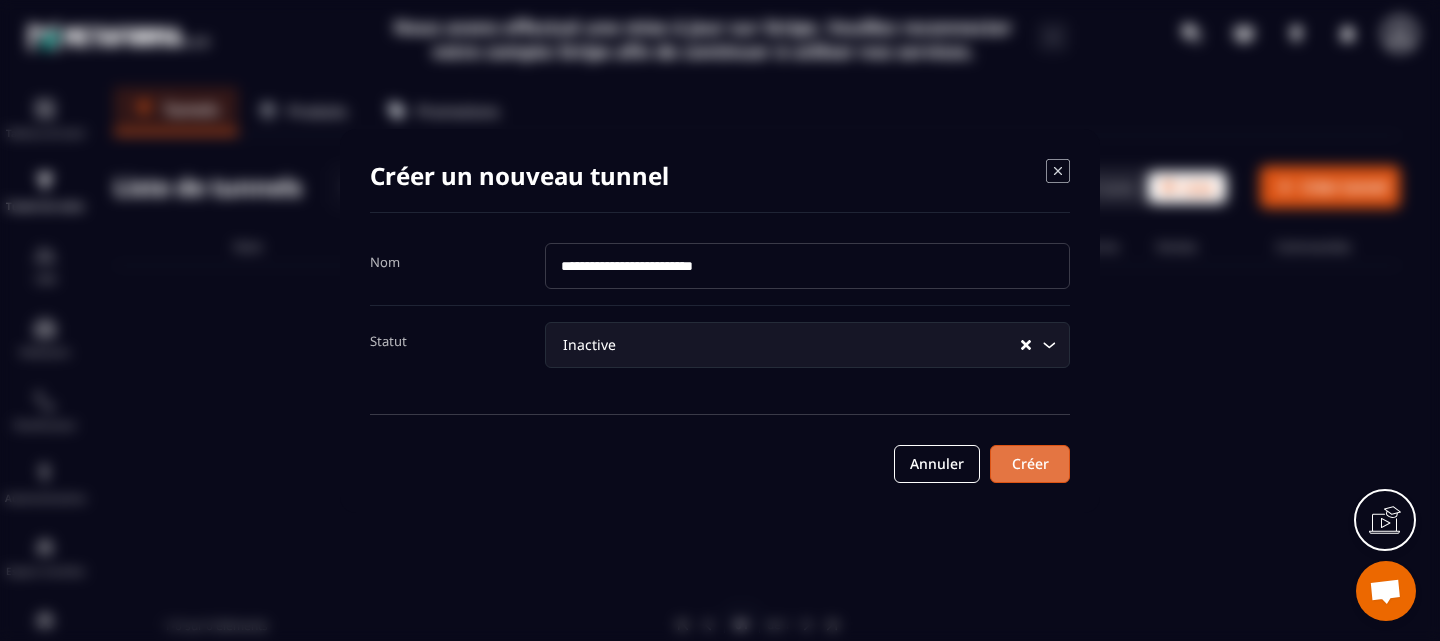 click on "Créer" 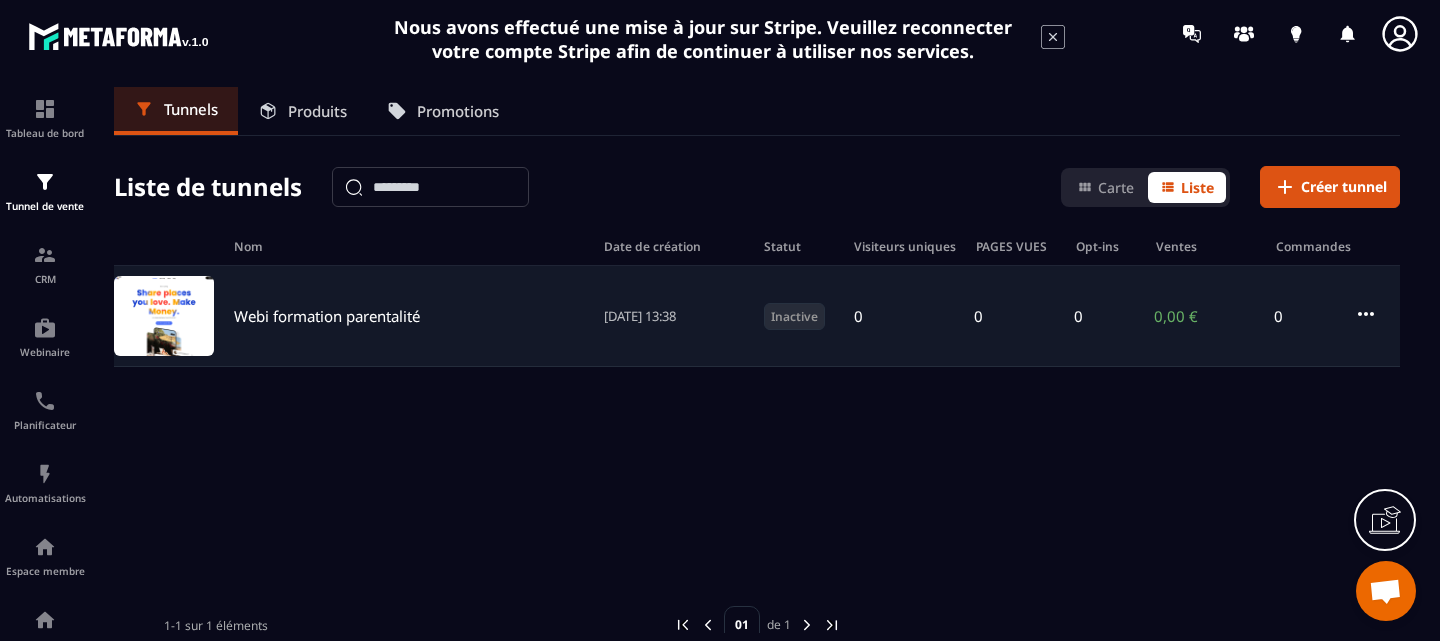 click at bounding box center [164, 316] 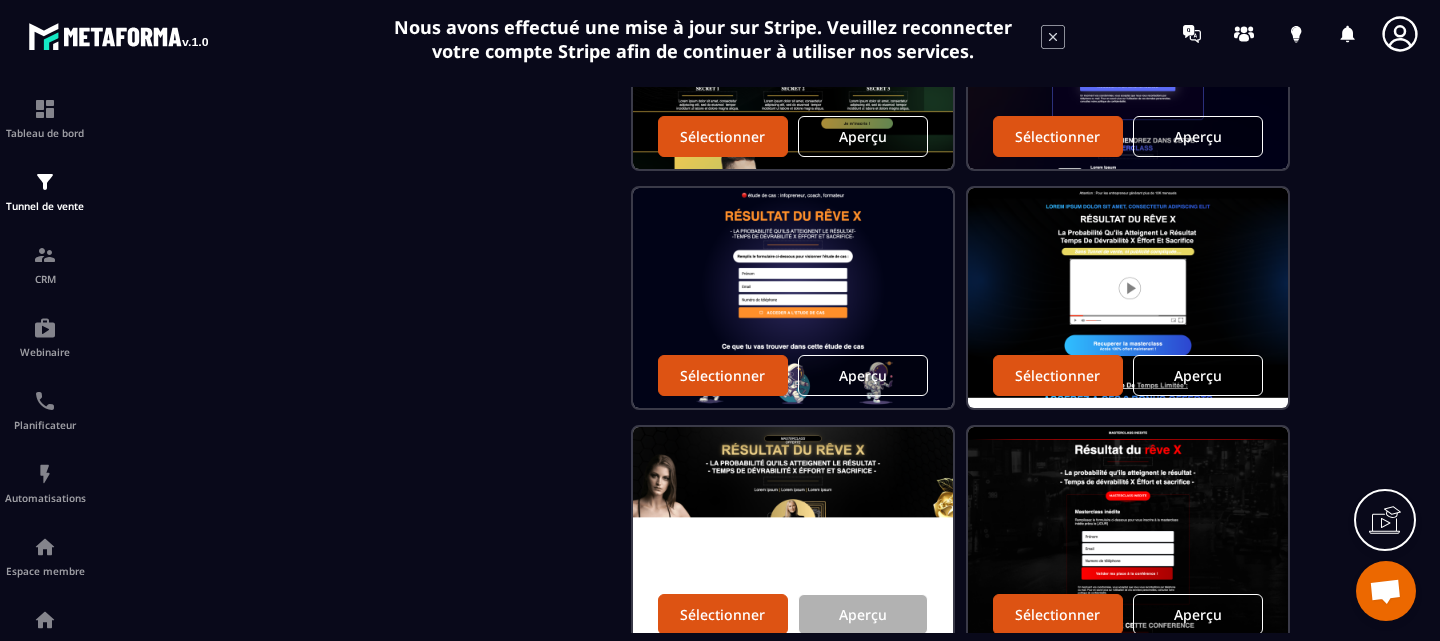 scroll, scrollTop: 2274, scrollLeft: 0, axis: vertical 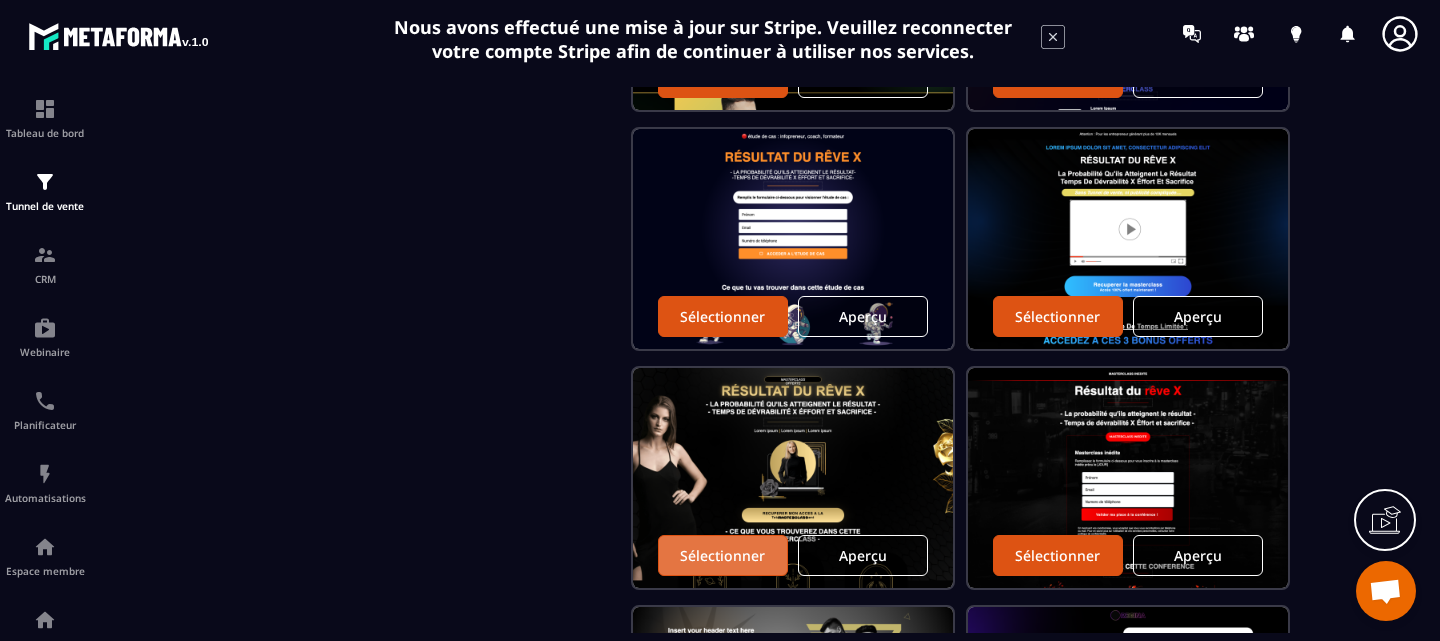 click on "Sélectionner" at bounding box center [723, 555] 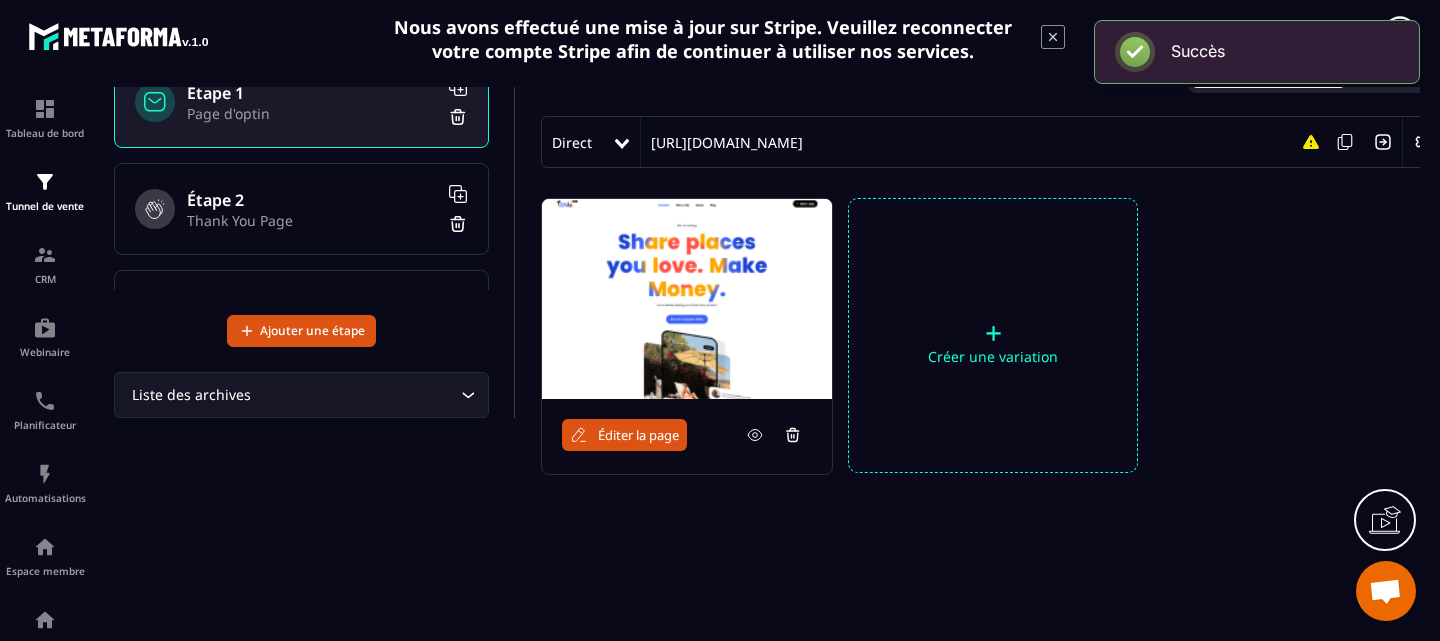scroll, scrollTop: 0, scrollLeft: 0, axis: both 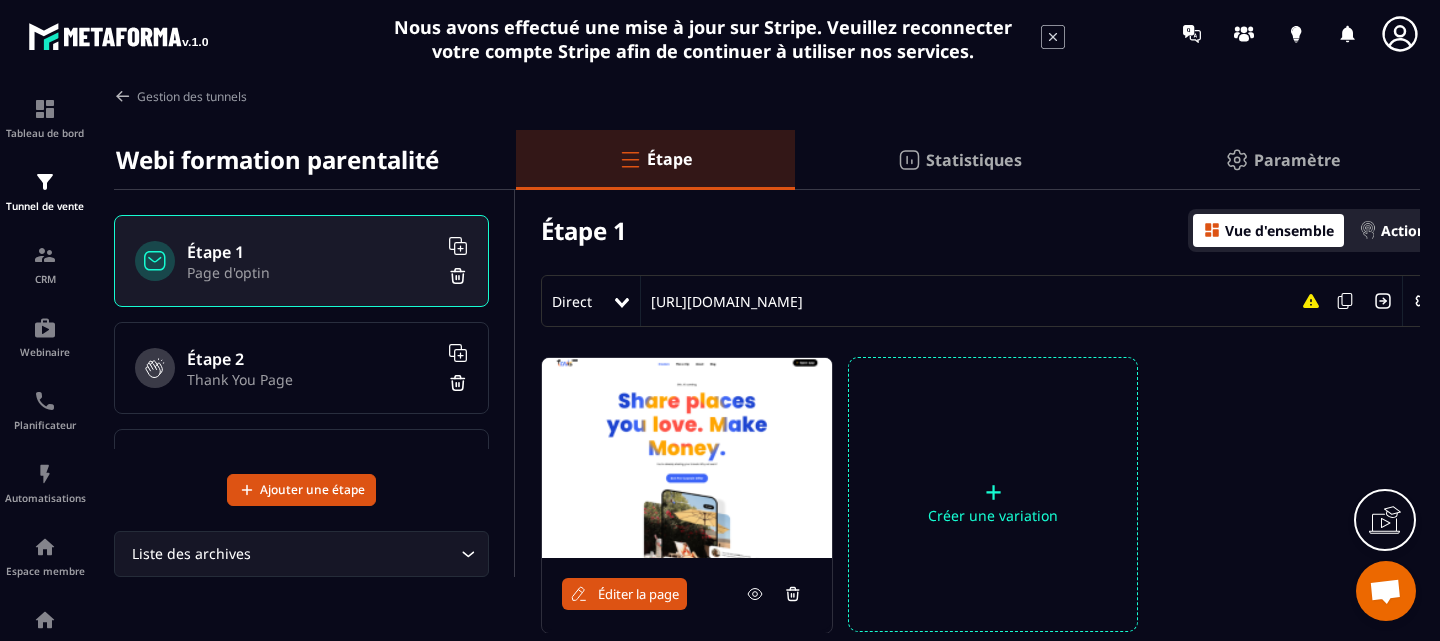 click on "Éditer la page" at bounding box center (638, 594) 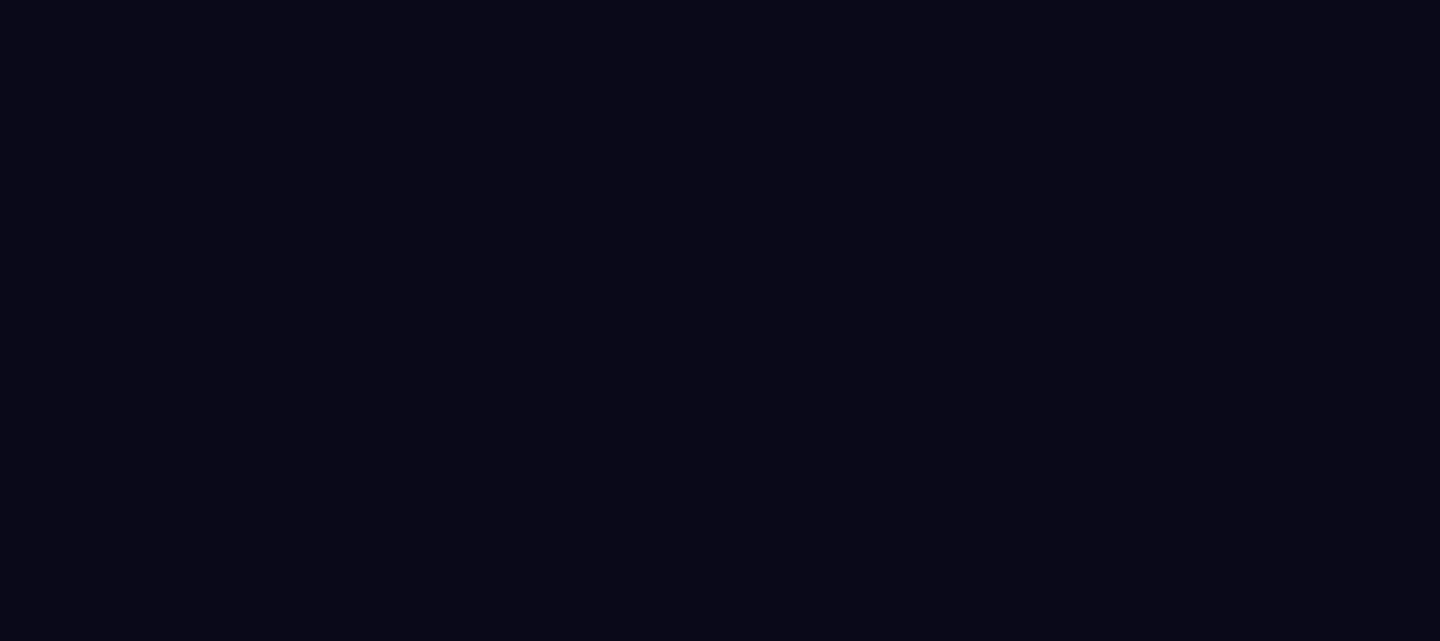 scroll, scrollTop: 0, scrollLeft: 0, axis: both 